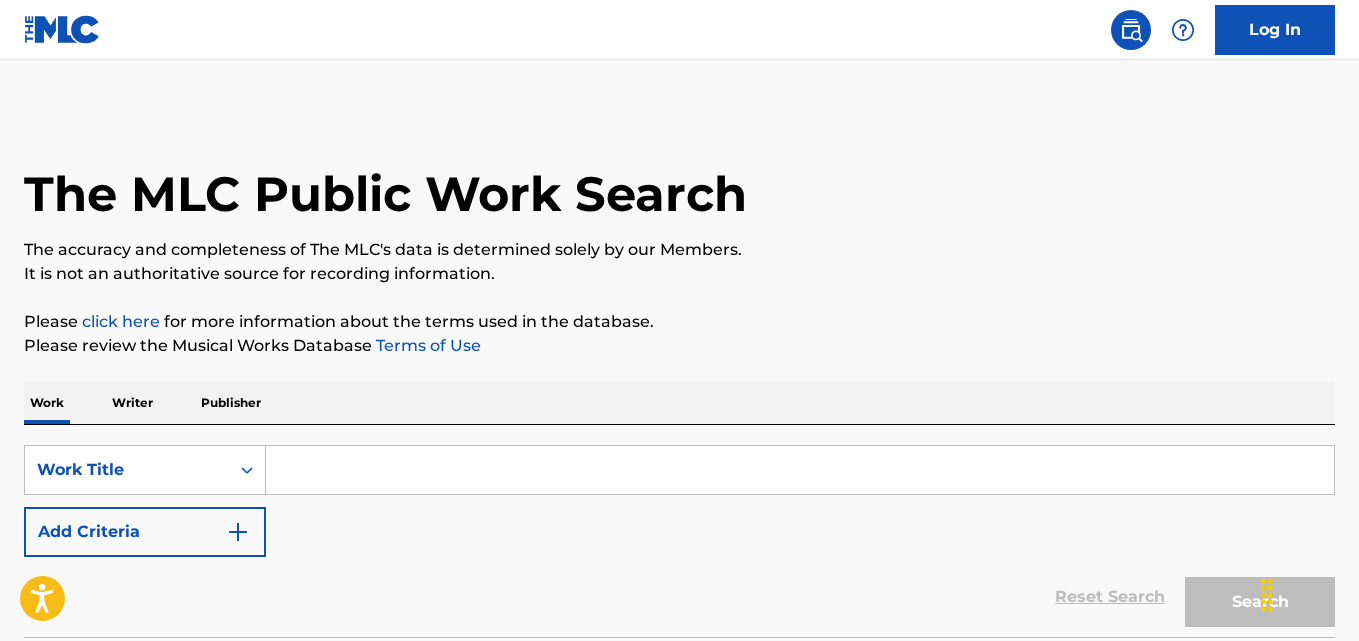 scroll, scrollTop: 0, scrollLeft: 0, axis: both 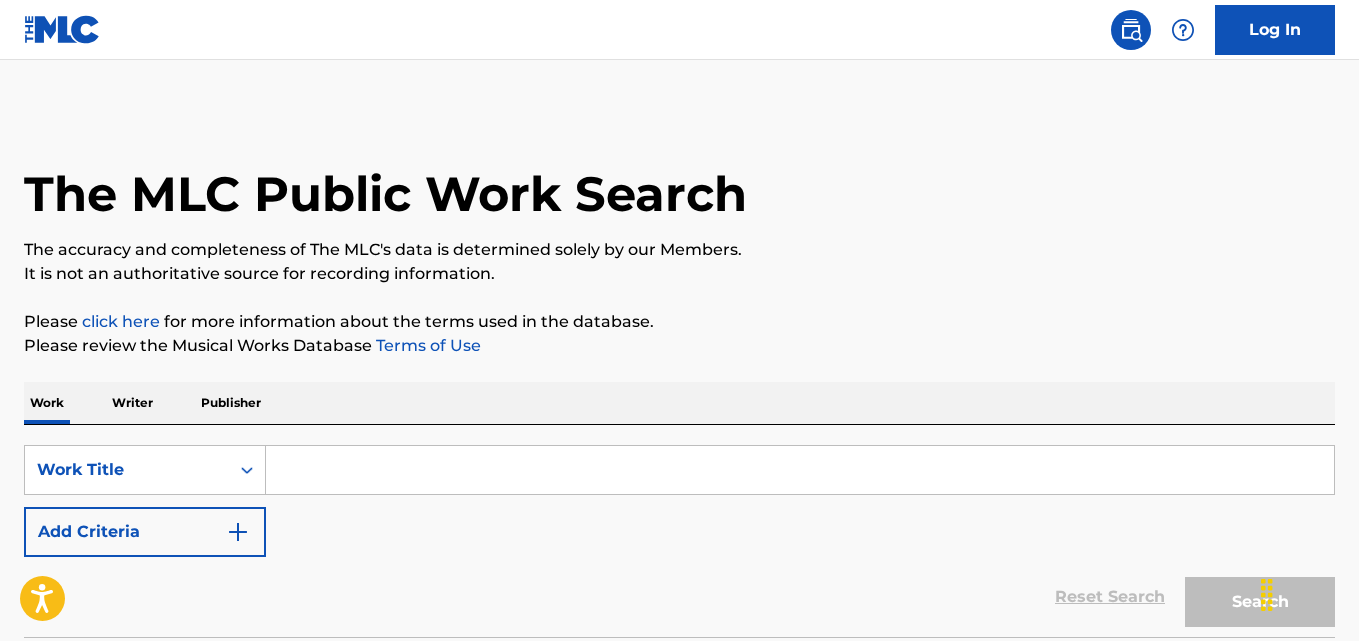 click on "SearchWithCriteriab84370b9-6d6f-407d-88c4-582514704cc0 Work Title Add Criteria Reset Search Search" at bounding box center [679, 531] 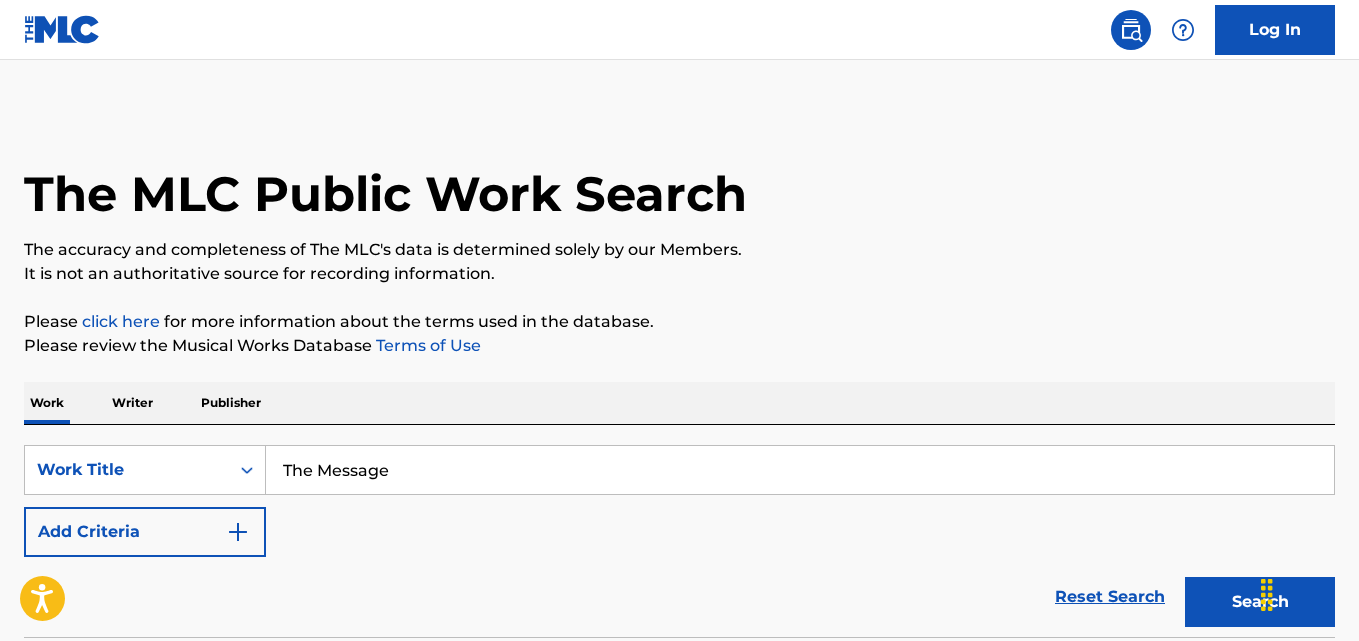 type on "The Message" 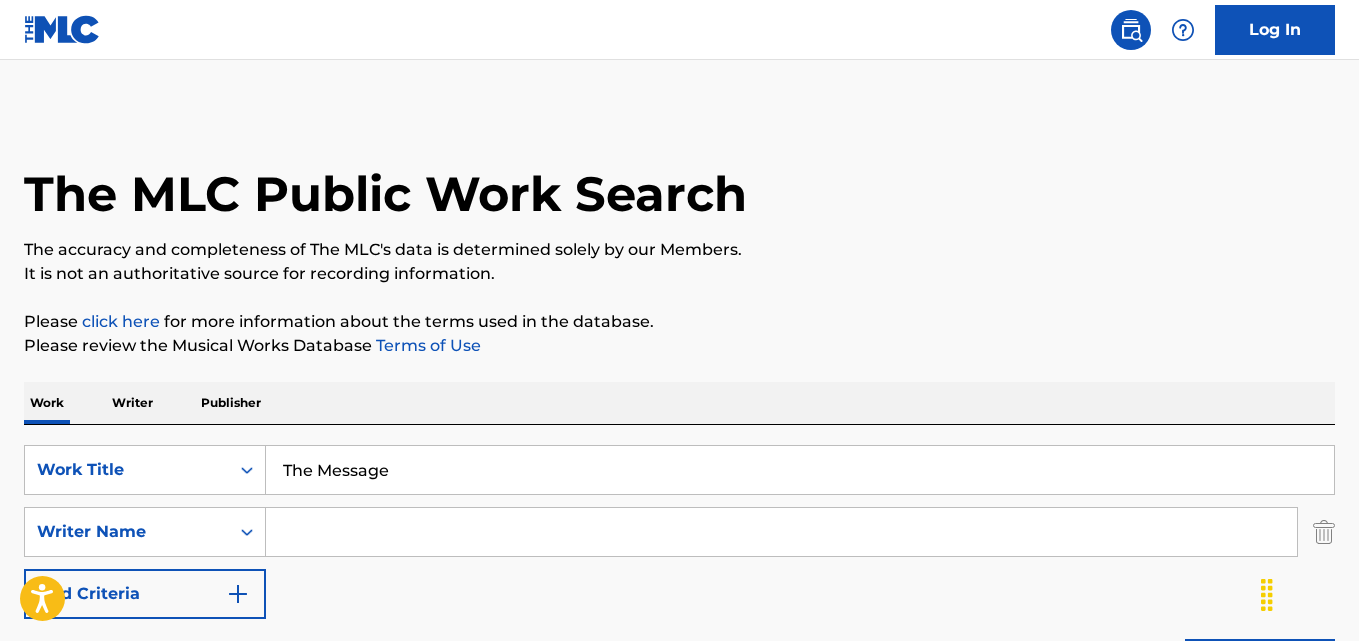 click at bounding box center (781, 532) 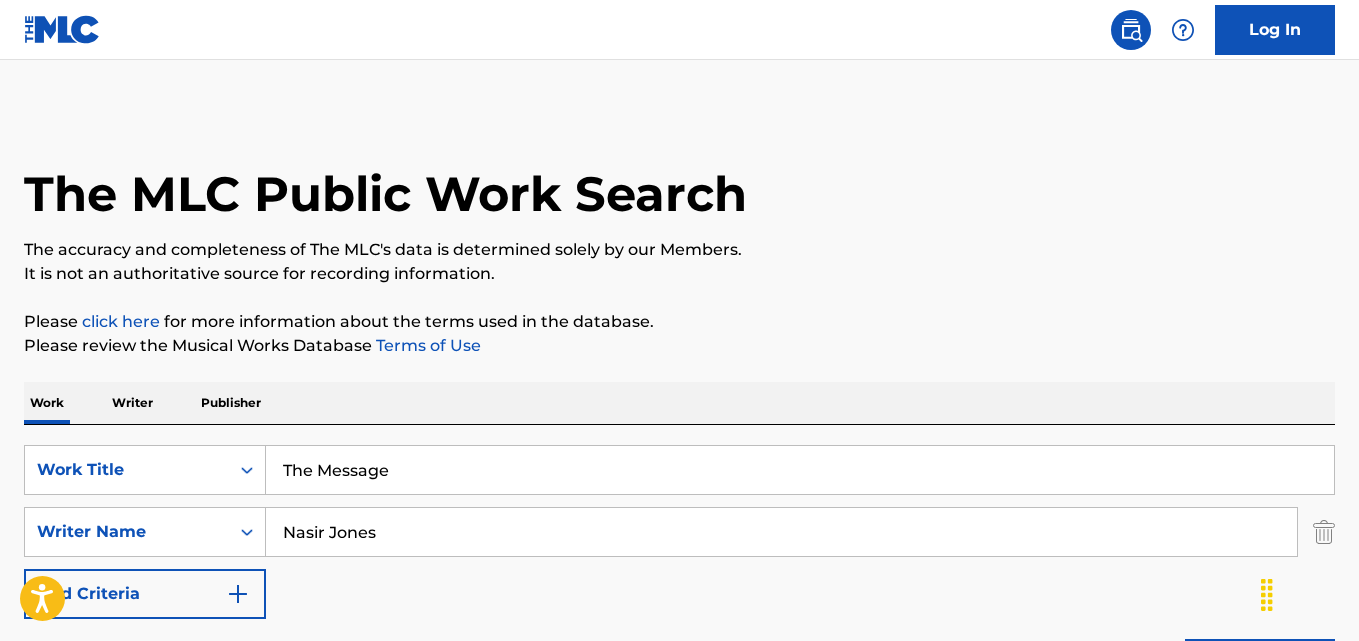 type on "Nasir Jones" 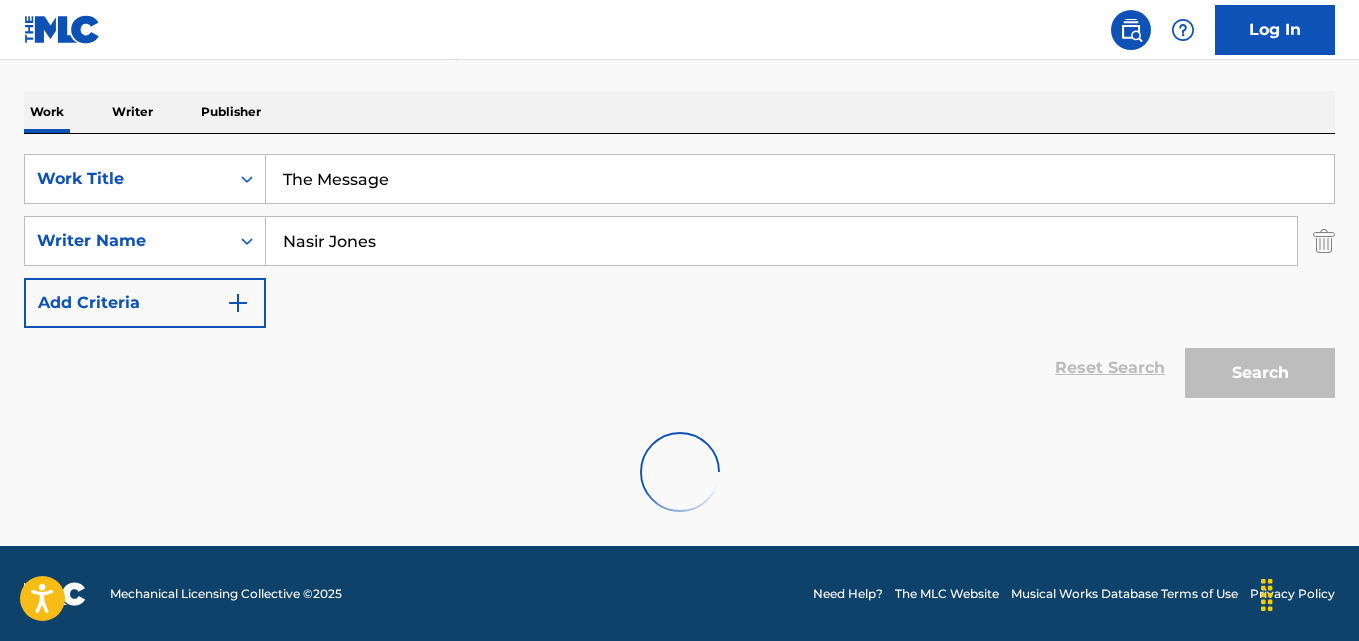 scroll, scrollTop: 292, scrollLeft: 0, axis: vertical 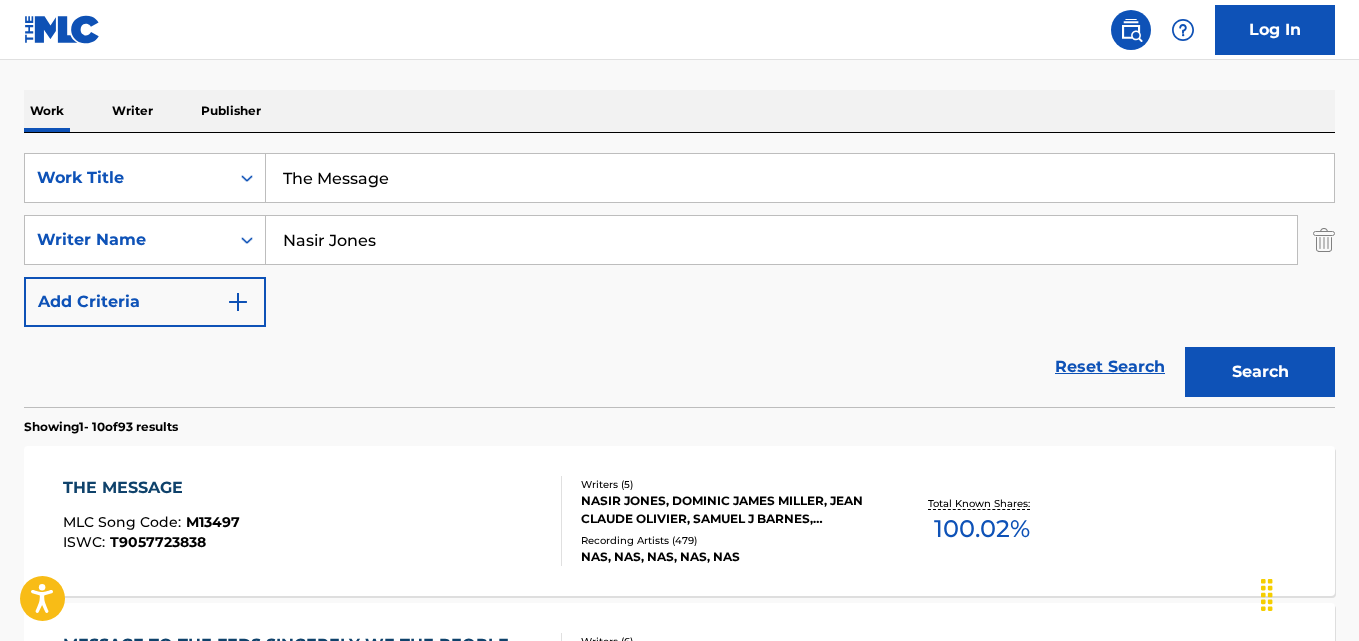 click on "Reset Search Search" at bounding box center (679, 367) 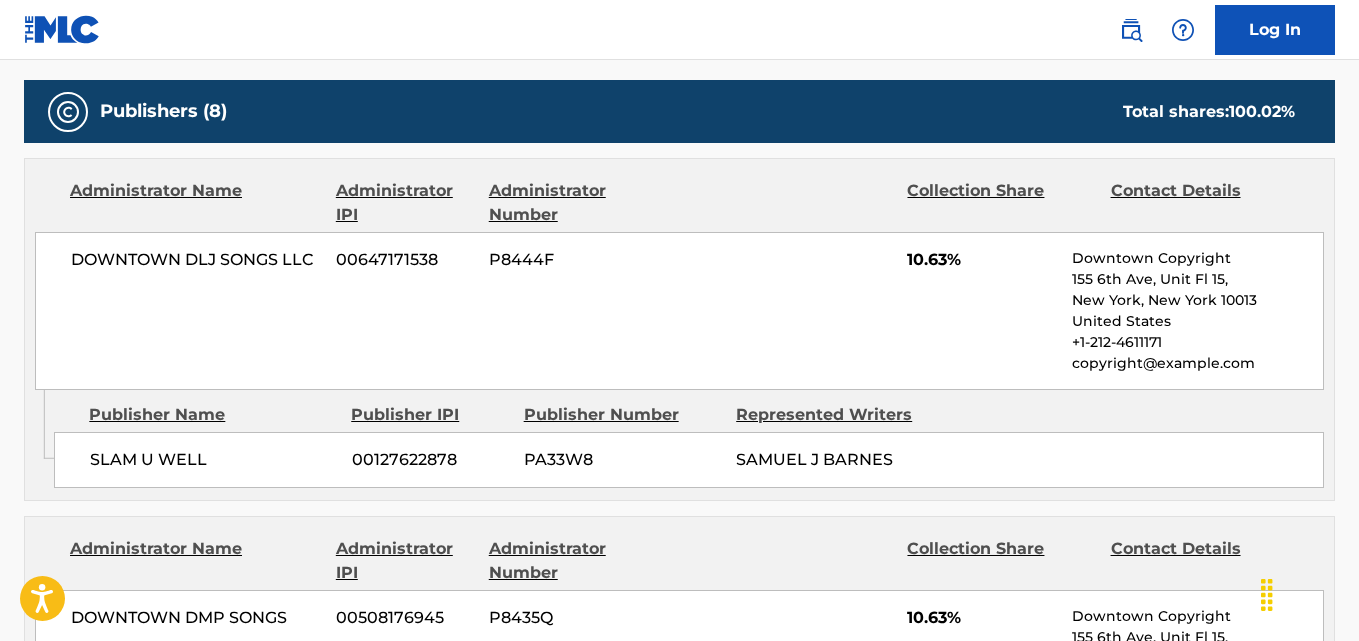 scroll, scrollTop: 1000, scrollLeft: 0, axis: vertical 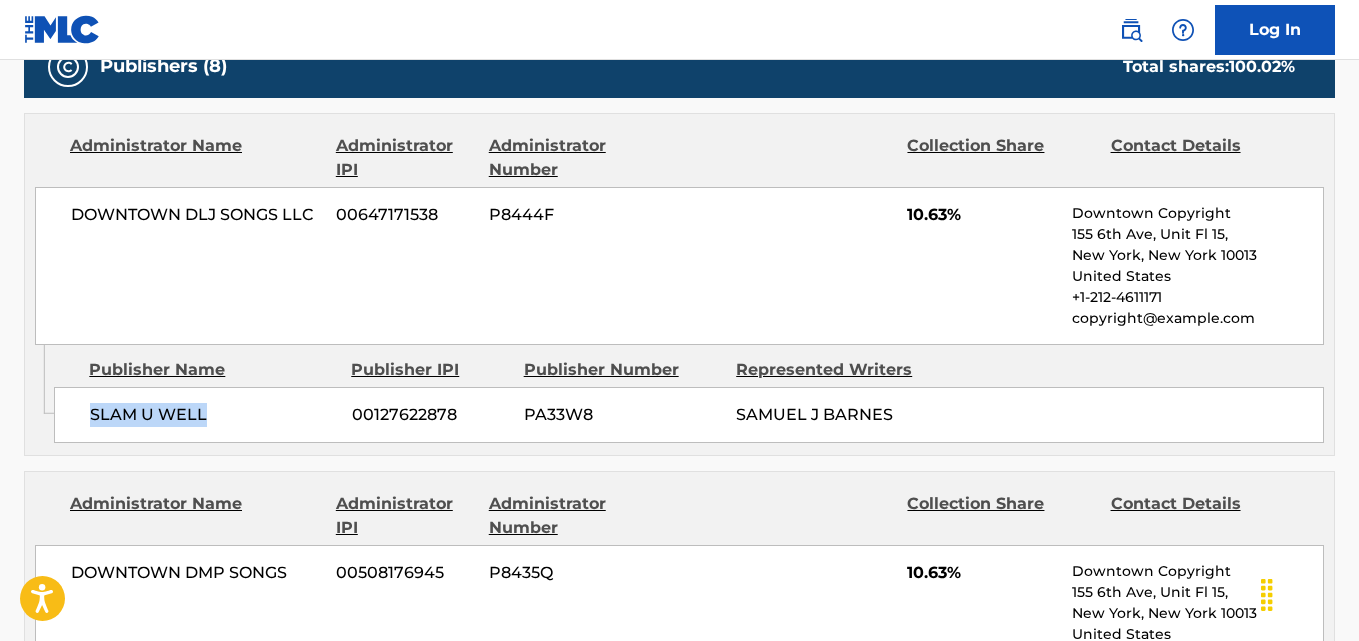 drag, startPoint x: 84, startPoint y: 423, endPoint x: 224, endPoint y: 422, distance: 140.00357 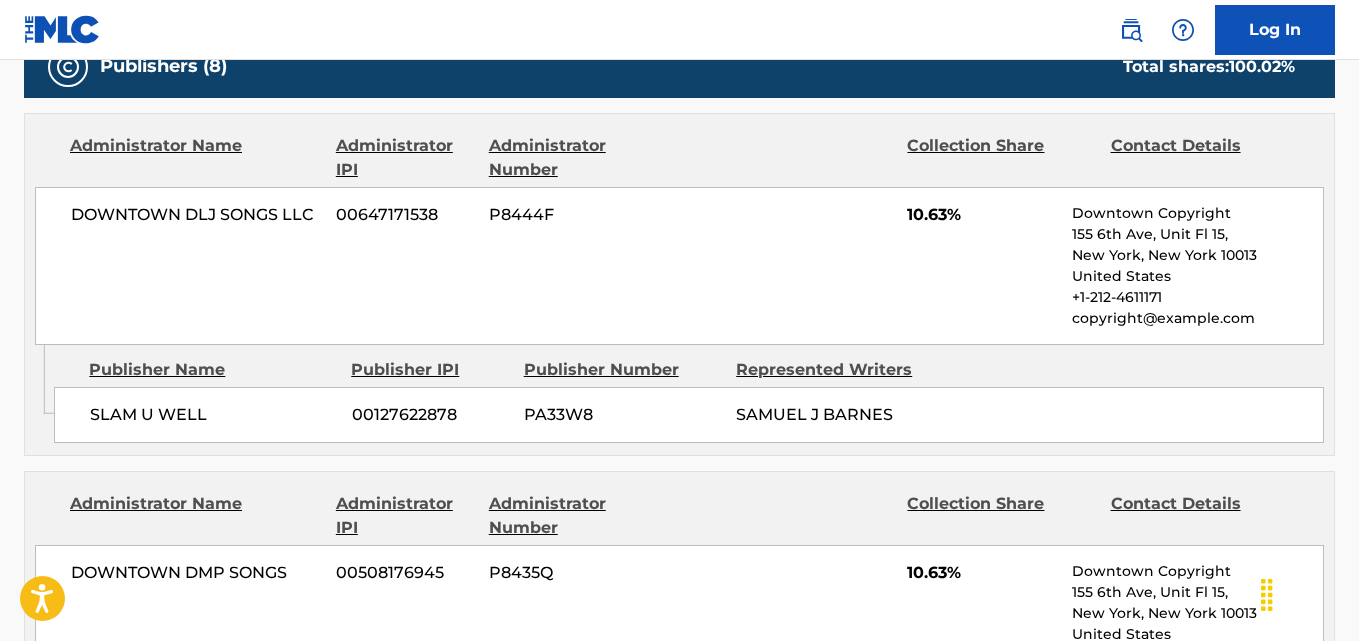 click on "10.63%" at bounding box center [982, 215] 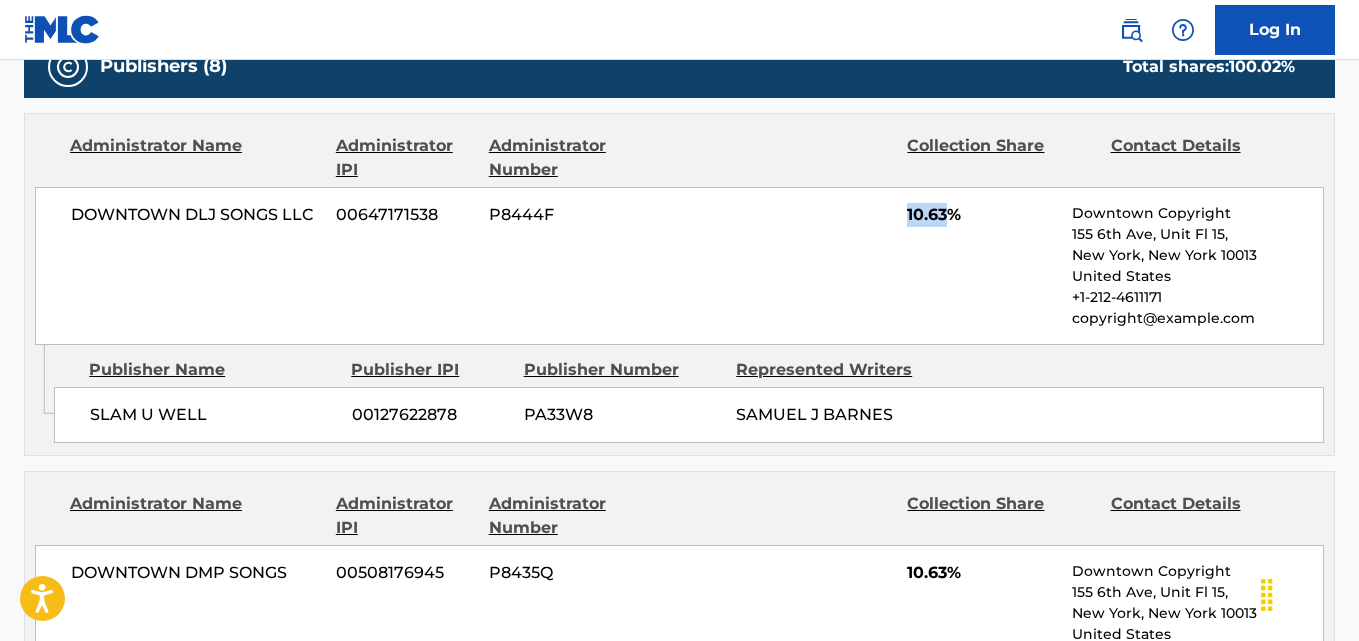 click on "10.63%" at bounding box center (982, 215) 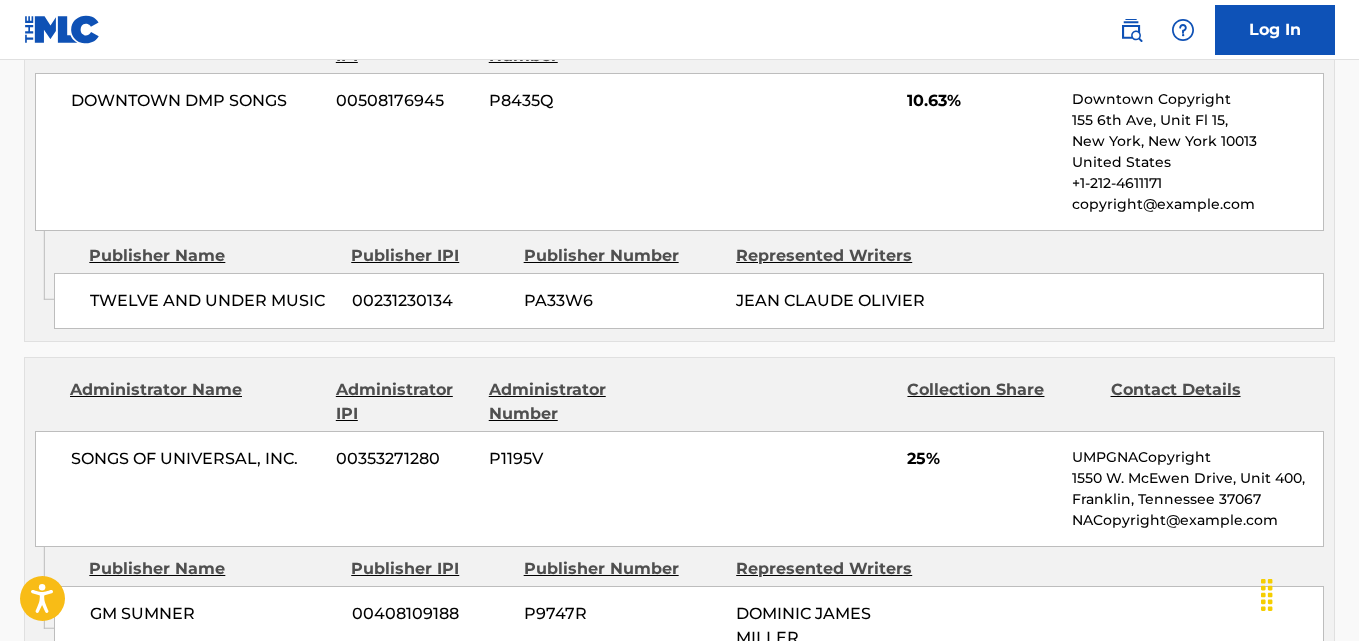 scroll, scrollTop: 1500, scrollLeft: 0, axis: vertical 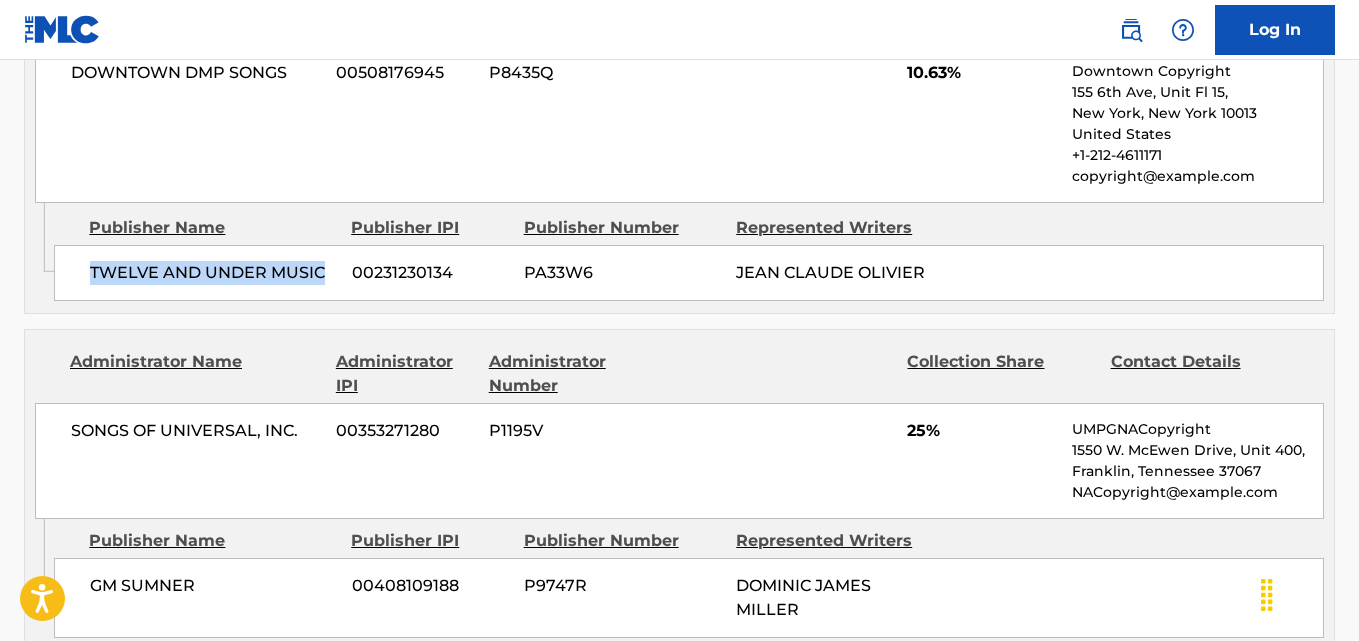 drag, startPoint x: 84, startPoint y: 270, endPoint x: 330, endPoint y: 270, distance: 246 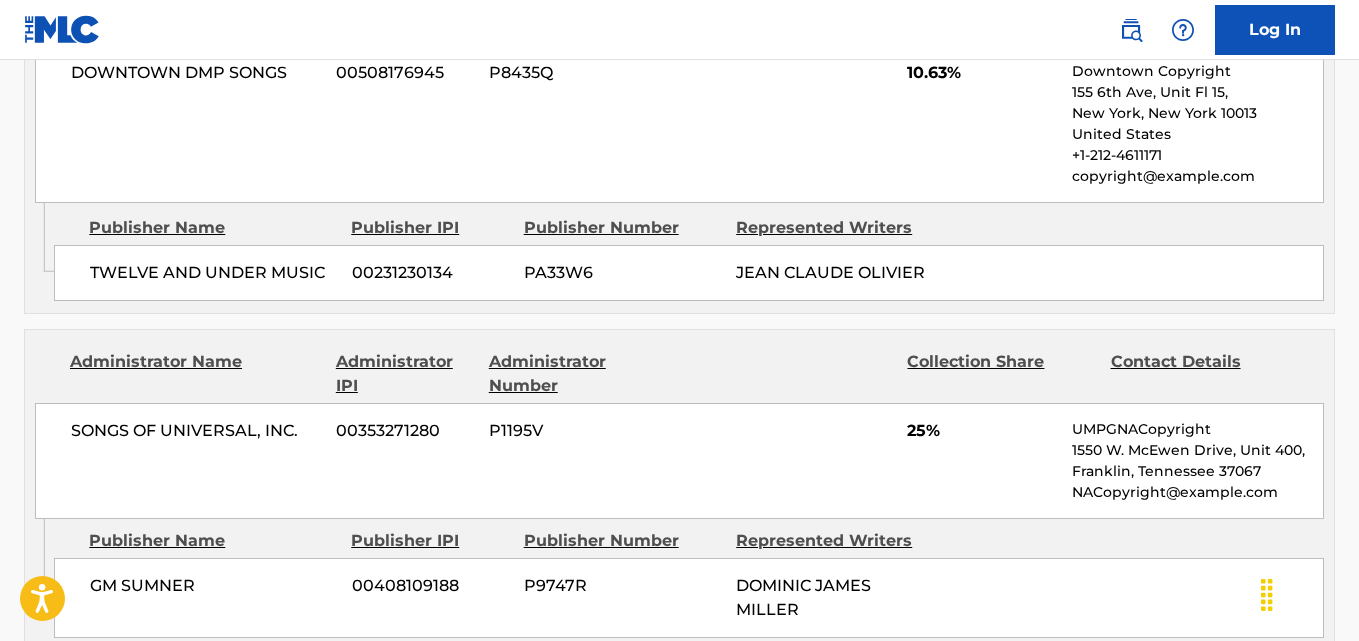 click on "10.63%" at bounding box center (982, 73) 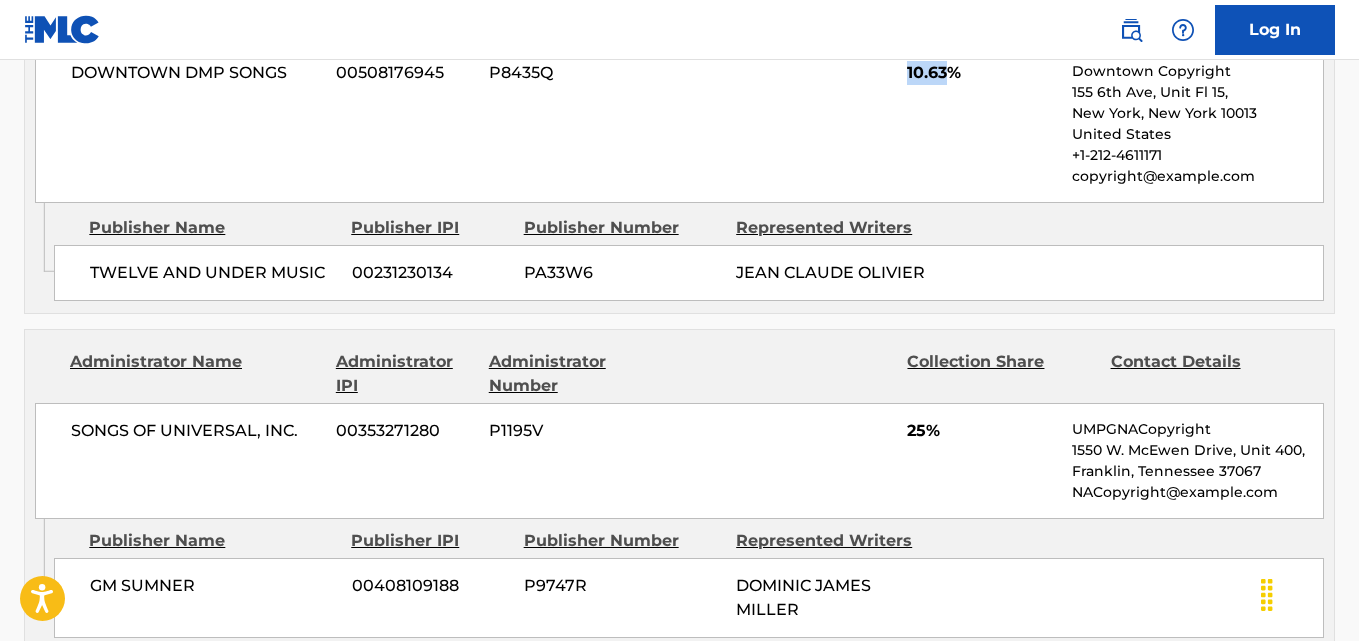 click on "10.63%" at bounding box center [982, 73] 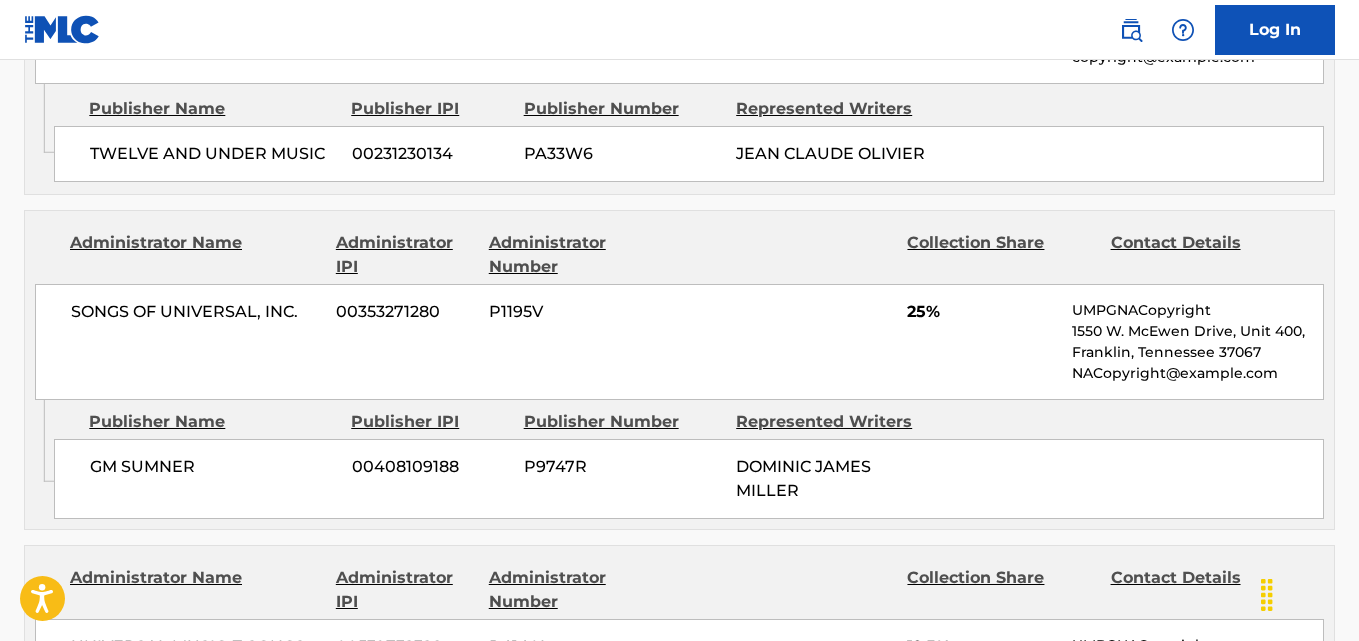 scroll, scrollTop: 1667, scrollLeft: 0, axis: vertical 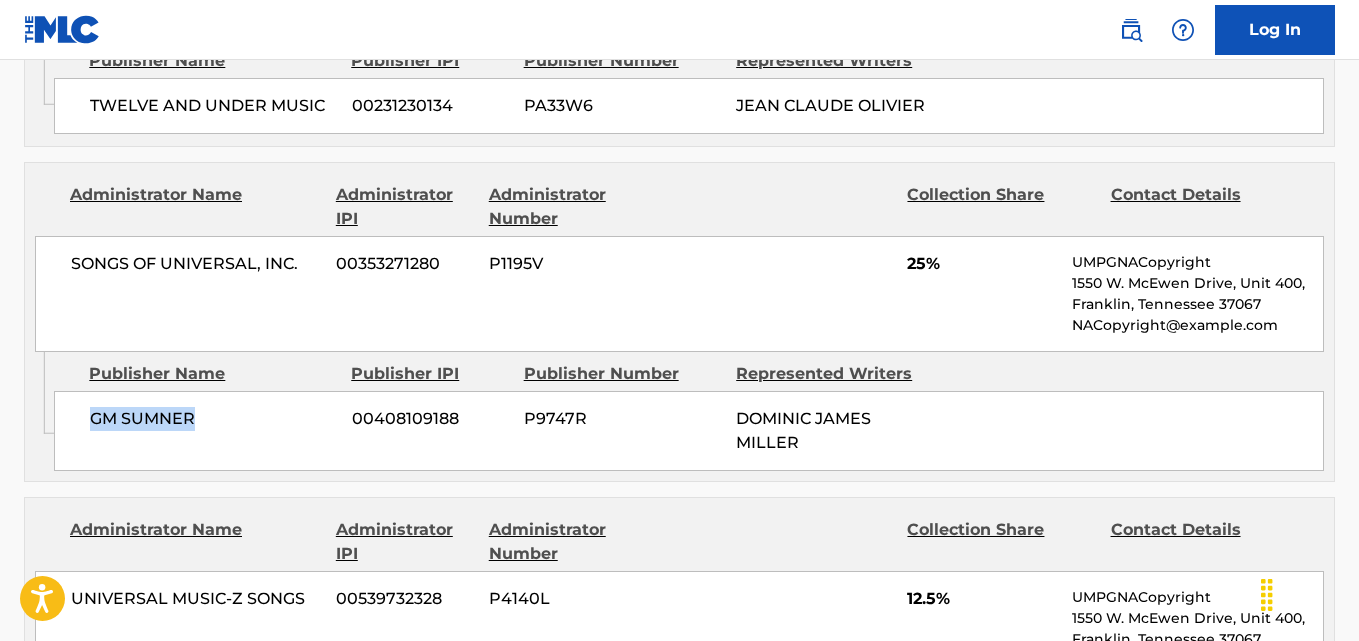 drag, startPoint x: 87, startPoint y: 422, endPoint x: 262, endPoint y: 419, distance: 175.02571 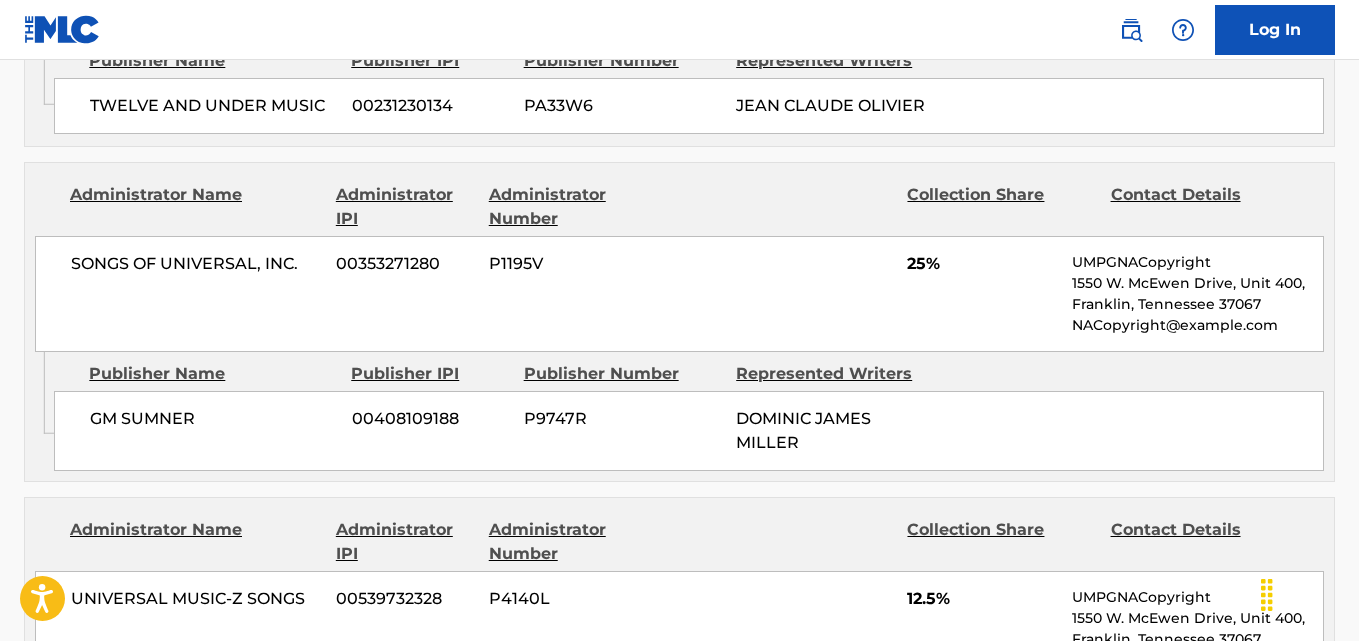 click on "25%" at bounding box center [982, 264] 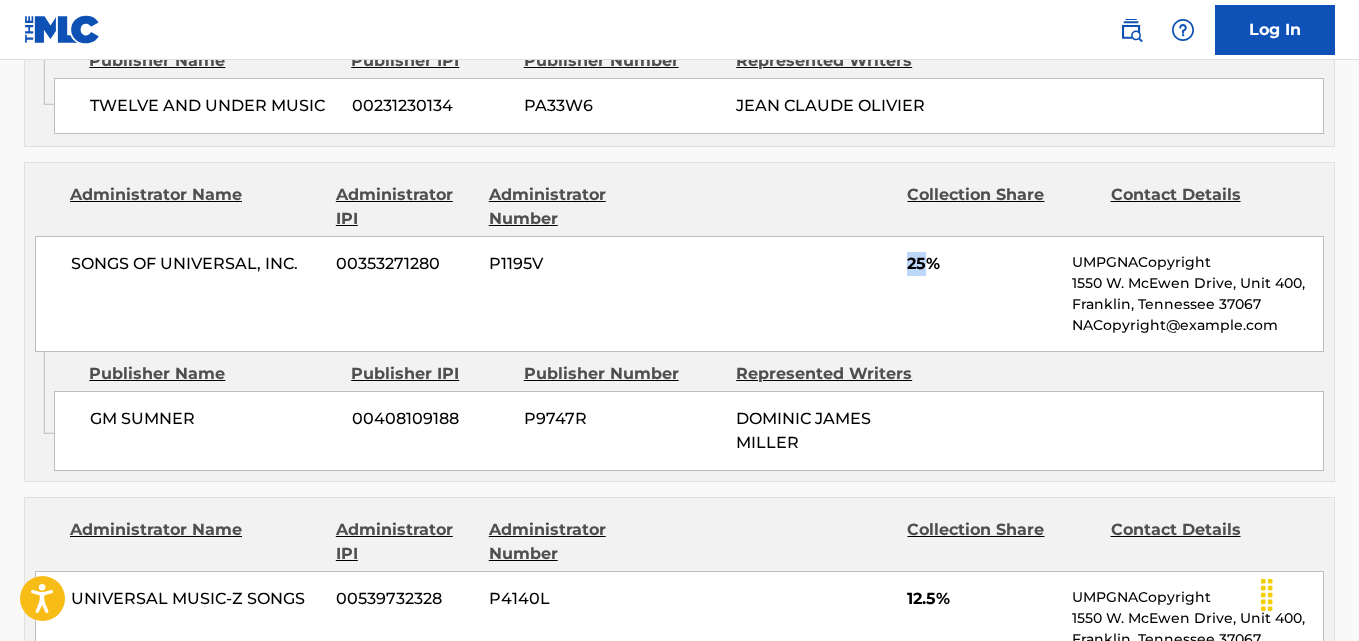 click on "25%" at bounding box center (982, 264) 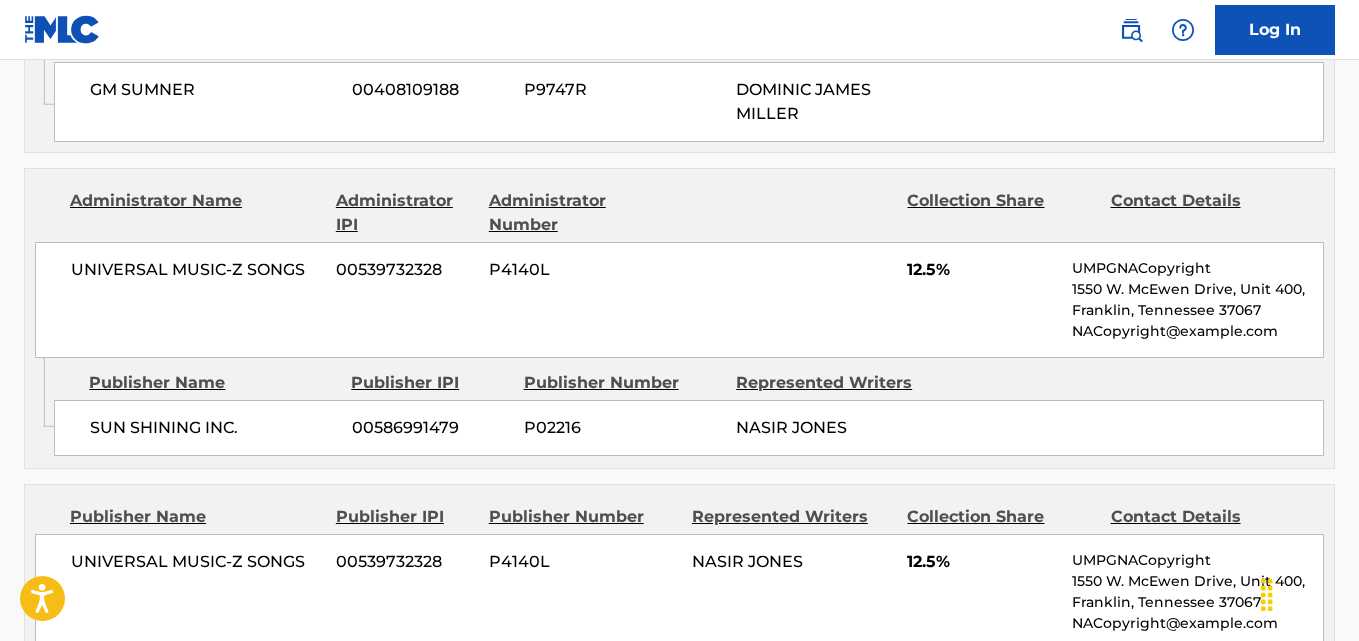 scroll, scrollTop: 2000, scrollLeft: 0, axis: vertical 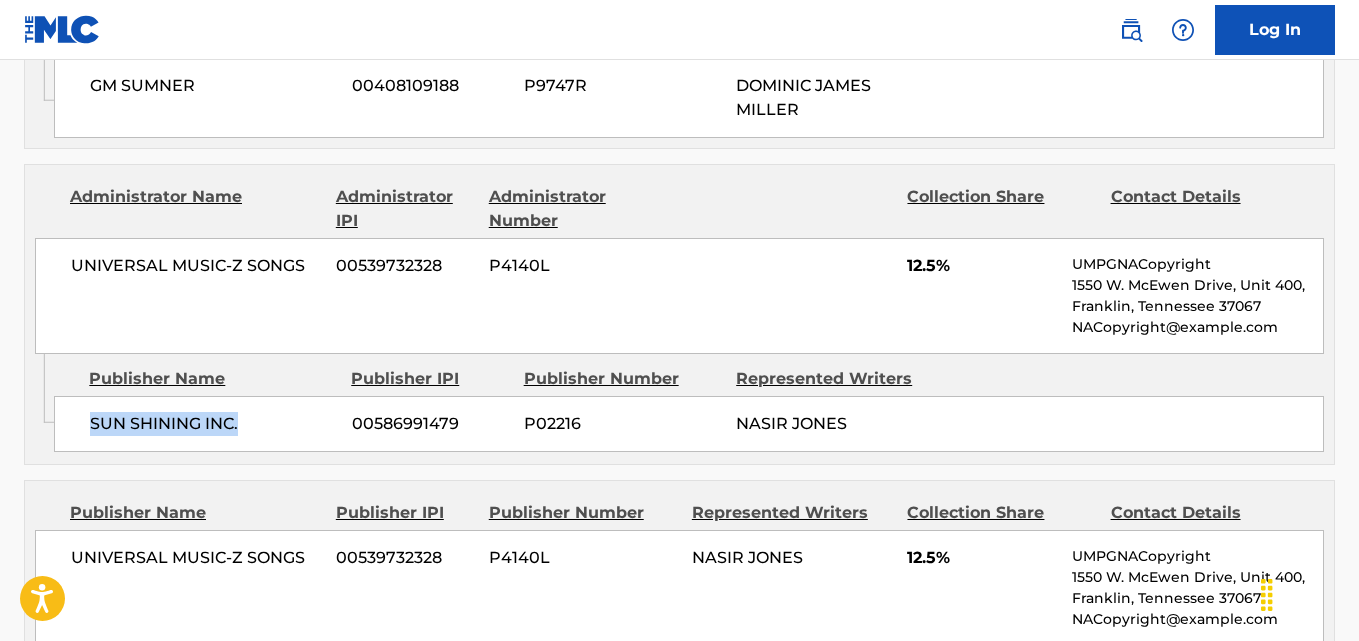 drag, startPoint x: 88, startPoint y: 426, endPoint x: 284, endPoint y: 422, distance: 196.04082 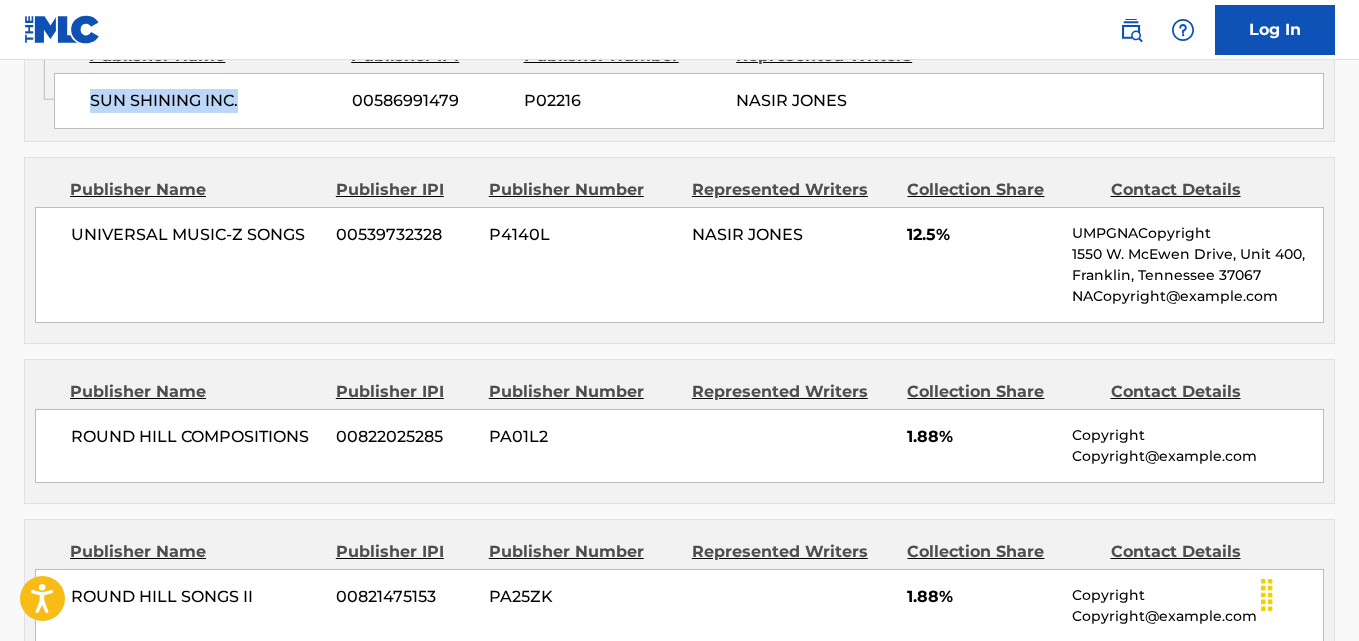 scroll, scrollTop: 2333, scrollLeft: 0, axis: vertical 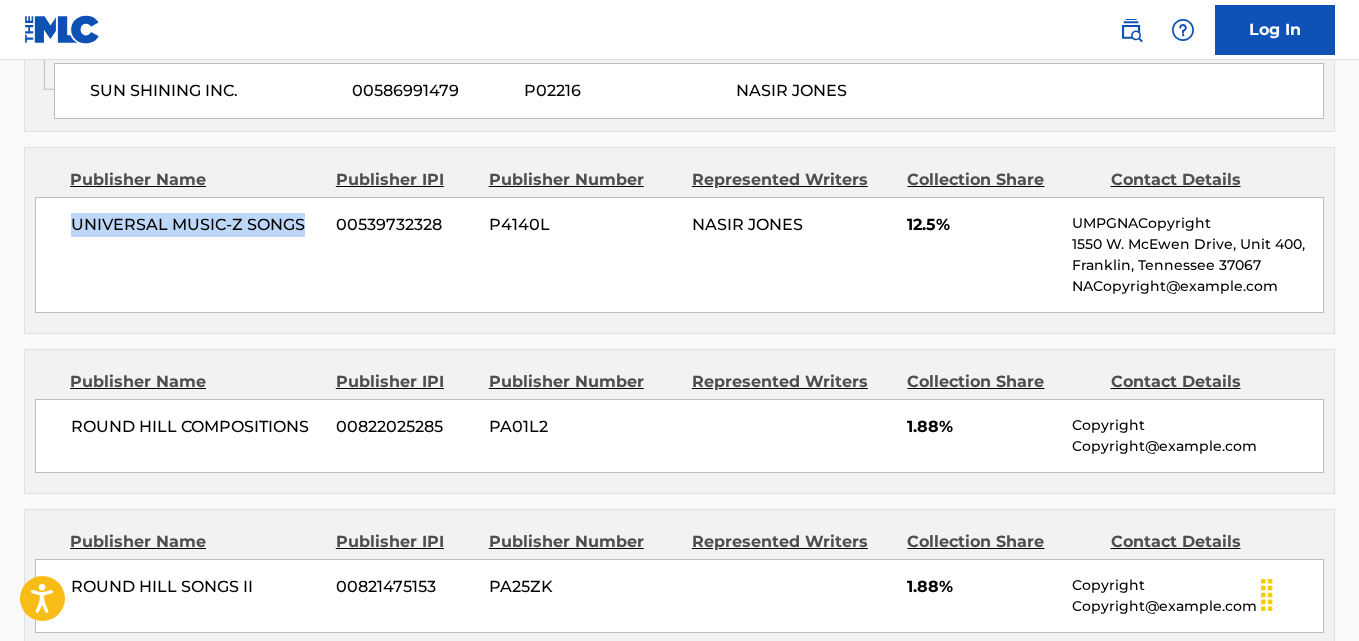 drag, startPoint x: 74, startPoint y: 231, endPoint x: 304, endPoint y: 224, distance: 230.10649 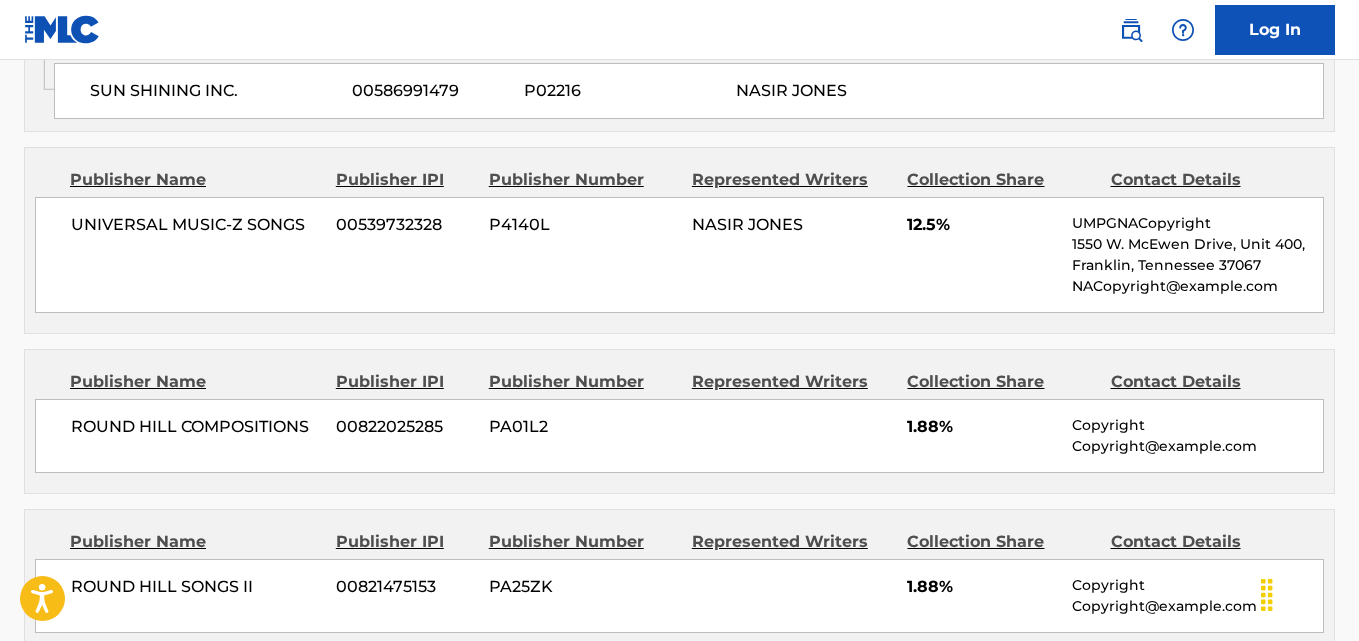 click on "12.5%" at bounding box center [982, 225] 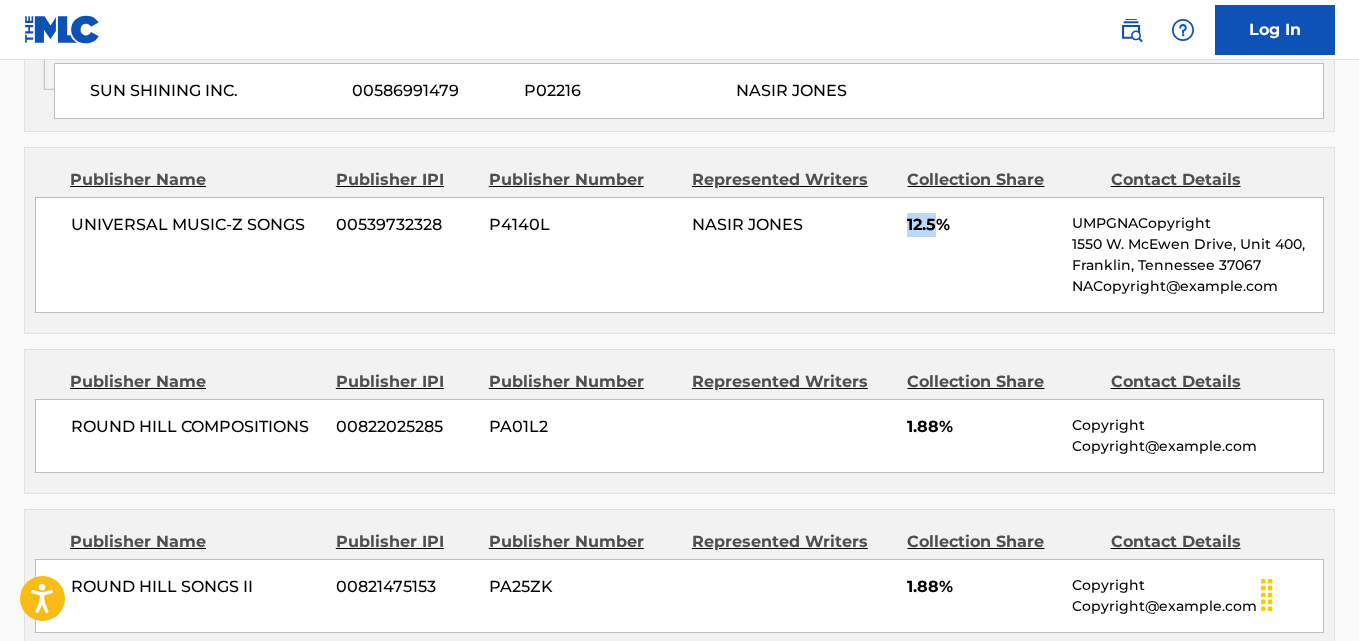 click on "12.5%" at bounding box center (982, 225) 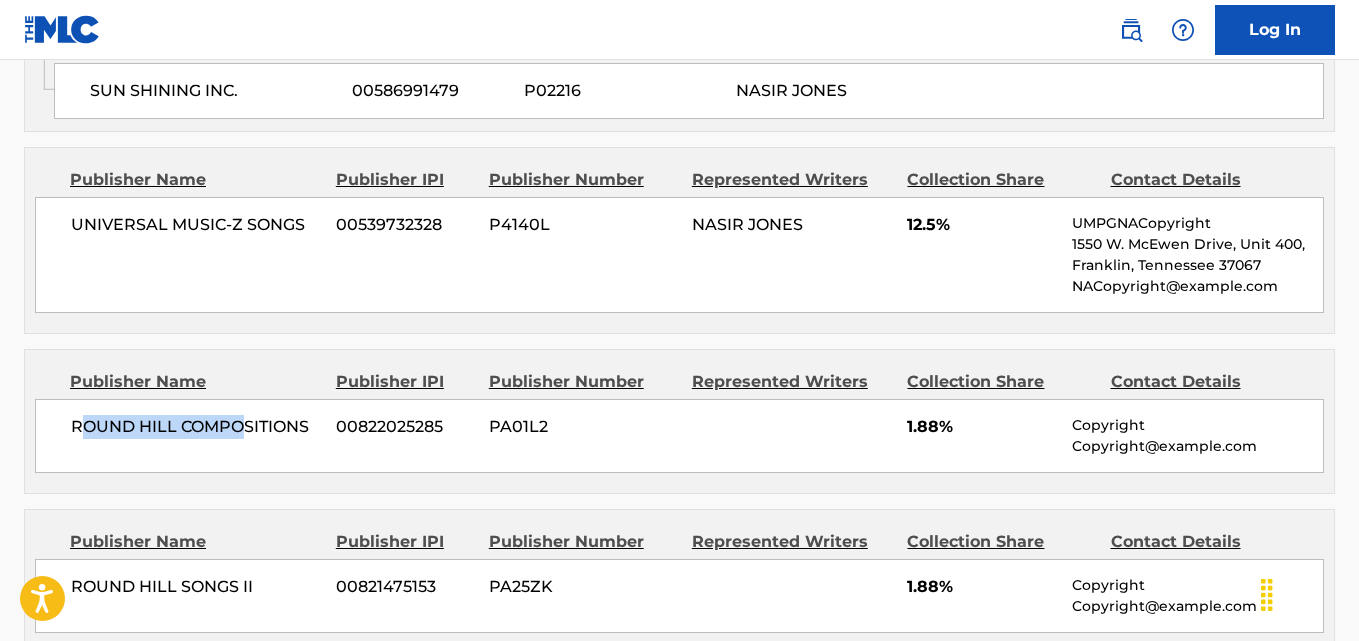 drag, startPoint x: 77, startPoint y: 435, endPoint x: 248, endPoint y: 435, distance: 171 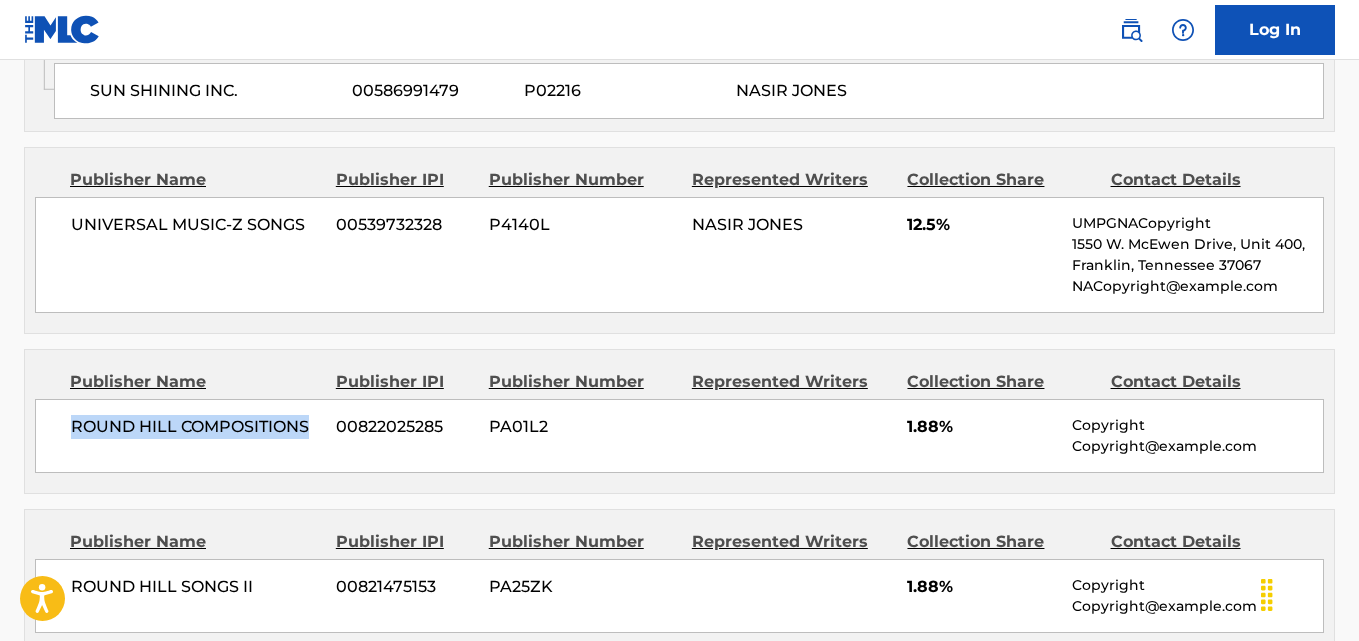 drag, startPoint x: 73, startPoint y: 438, endPoint x: 315, endPoint y: 437, distance: 242.00206 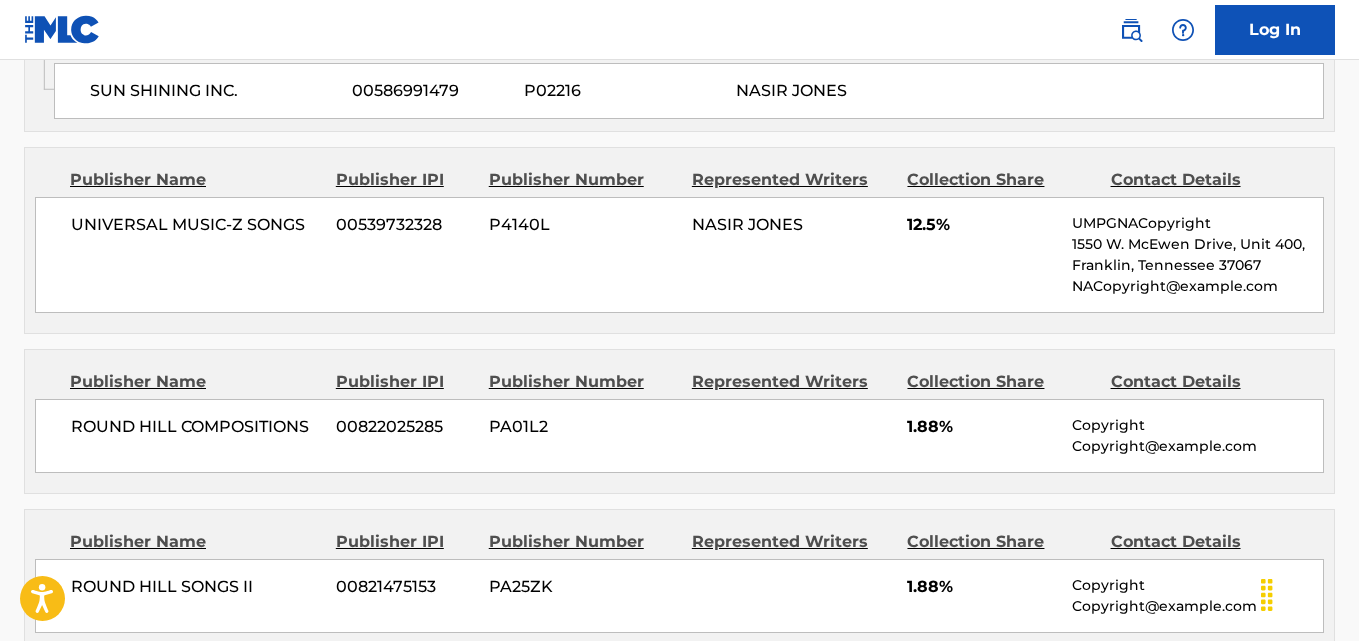 click on "1.88%" at bounding box center (982, 427) 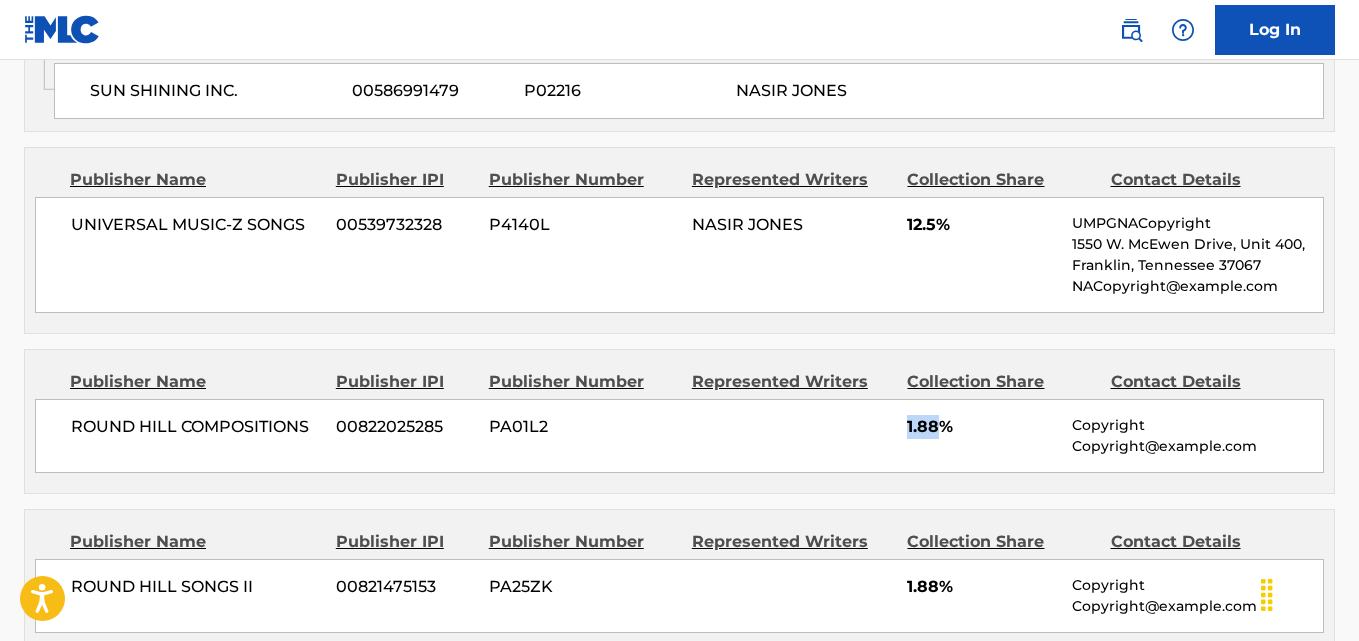 click on "1.88%" at bounding box center [982, 427] 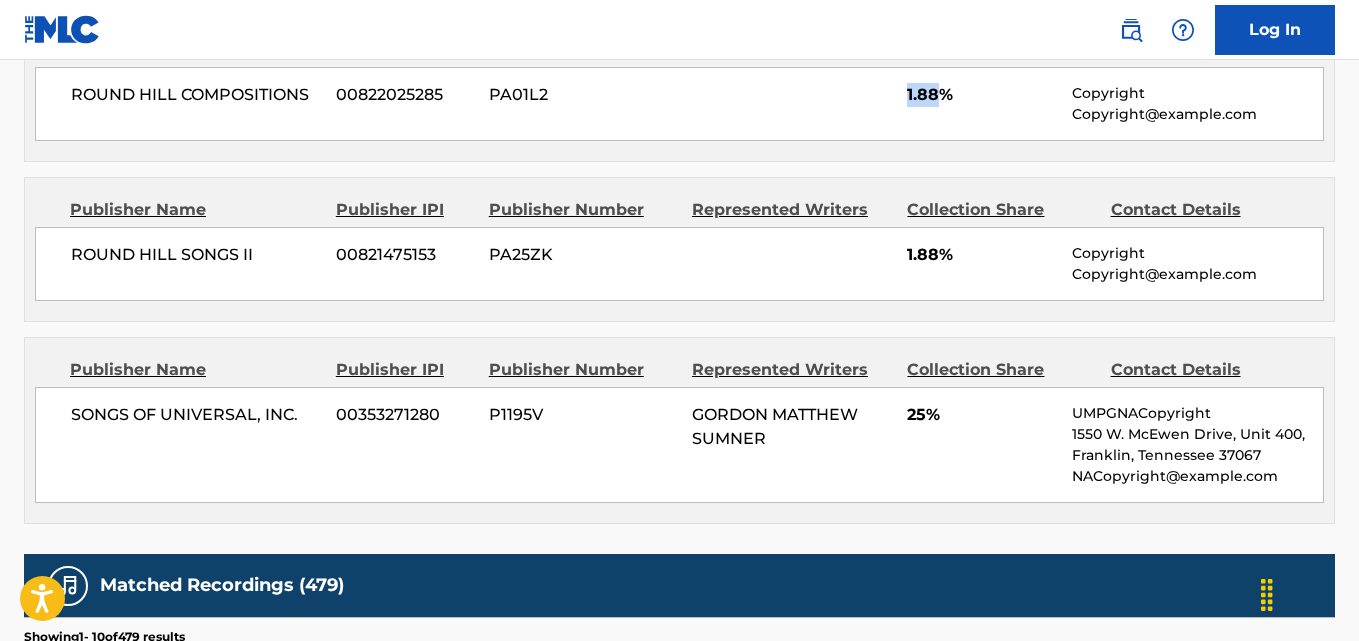 scroll, scrollTop: 2667, scrollLeft: 0, axis: vertical 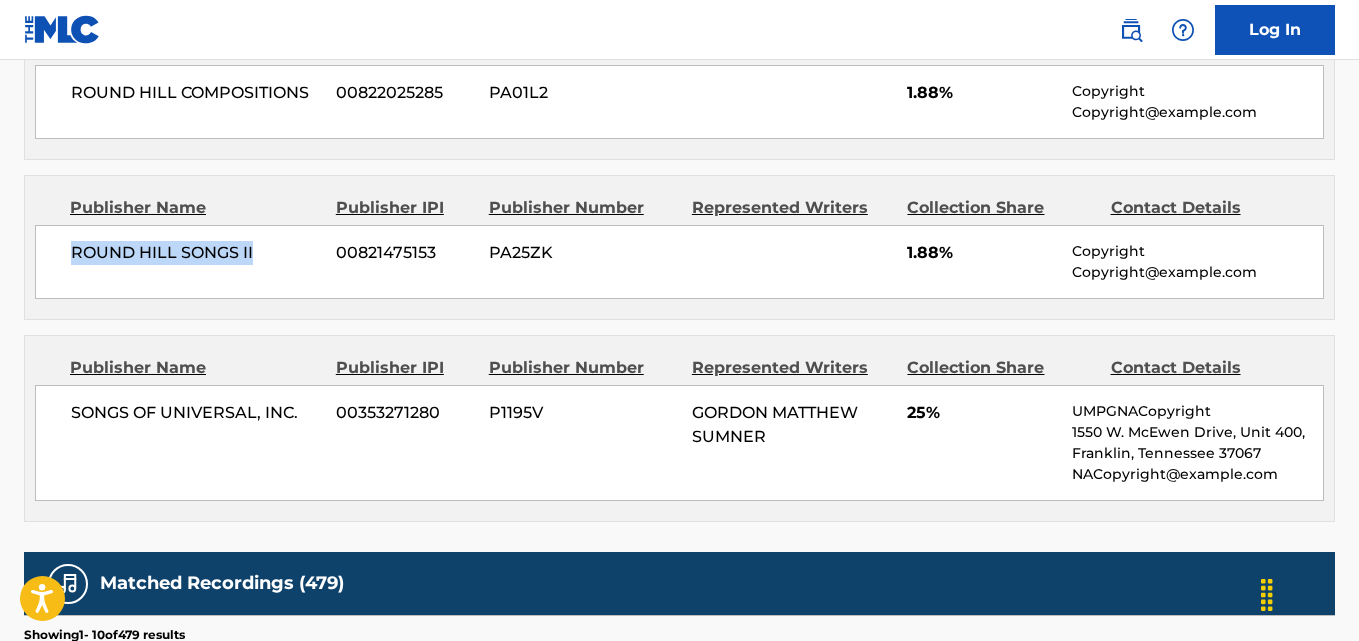 drag, startPoint x: 65, startPoint y: 253, endPoint x: 302, endPoint y: 254, distance: 237.0021 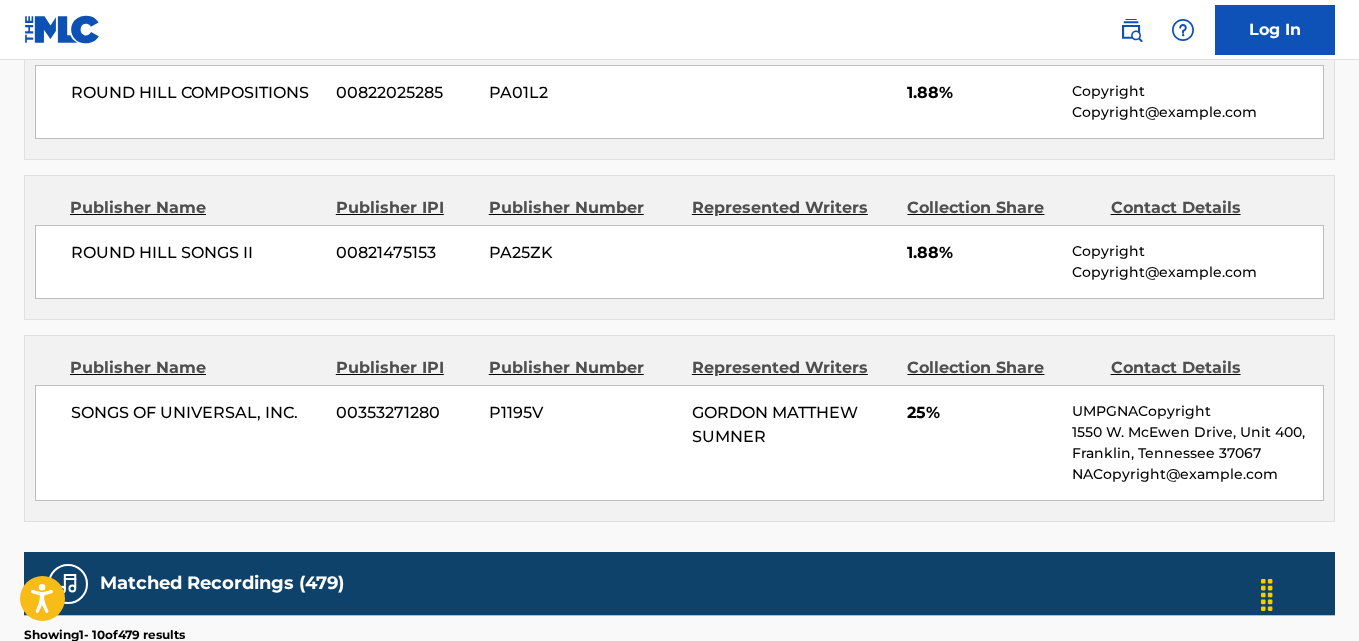 click on "1.88%" at bounding box center [982, 253] 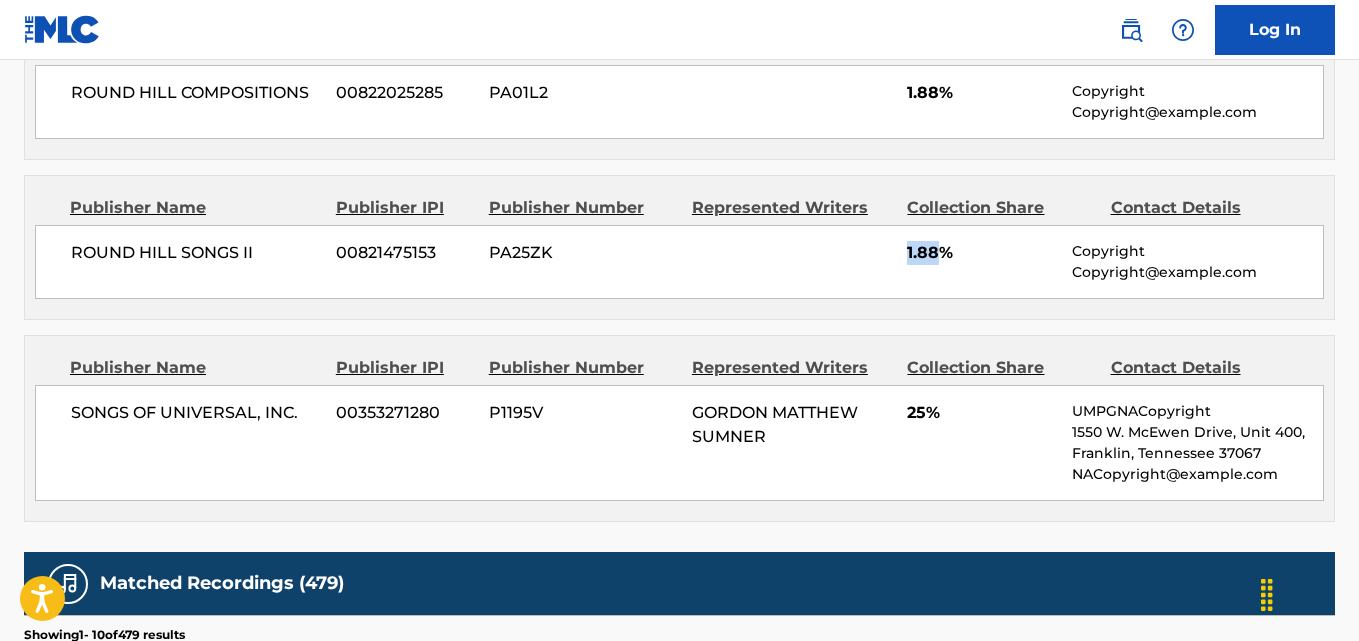click on "1.88%" at bounding box center (982, 253) 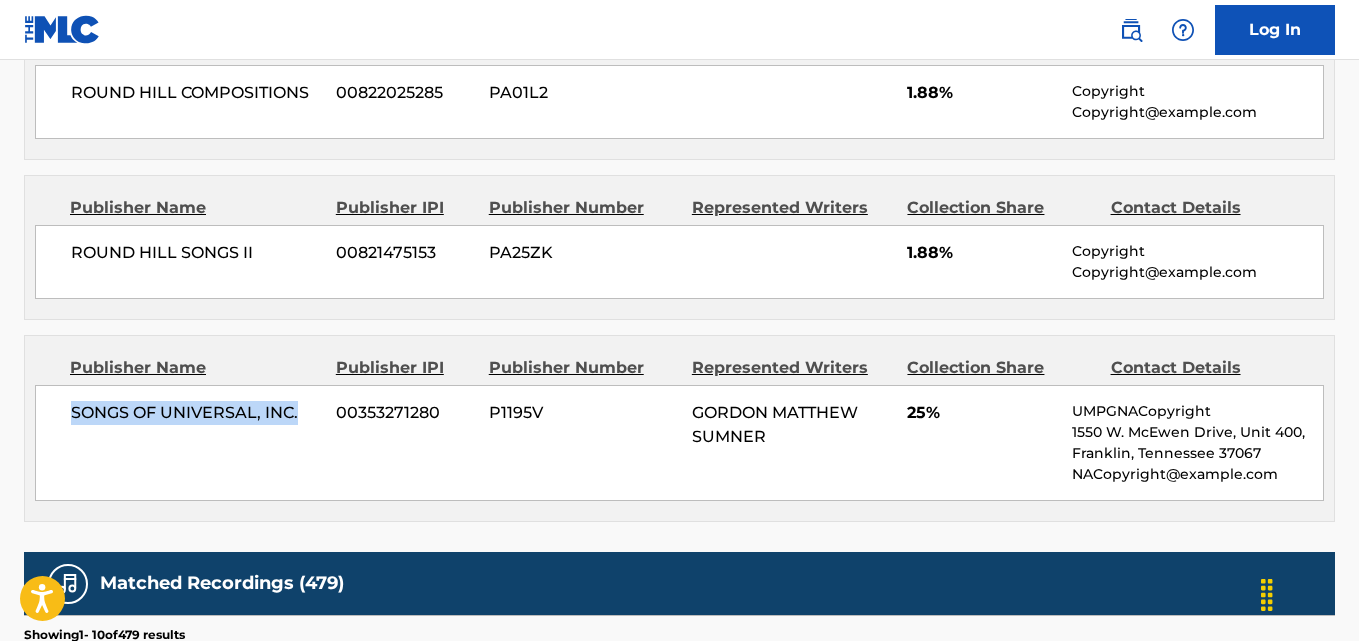 drag, startPoint x: 69, startPoint y: 418, endPoint x: 310, endPoint y: 419, distance: 241.00208 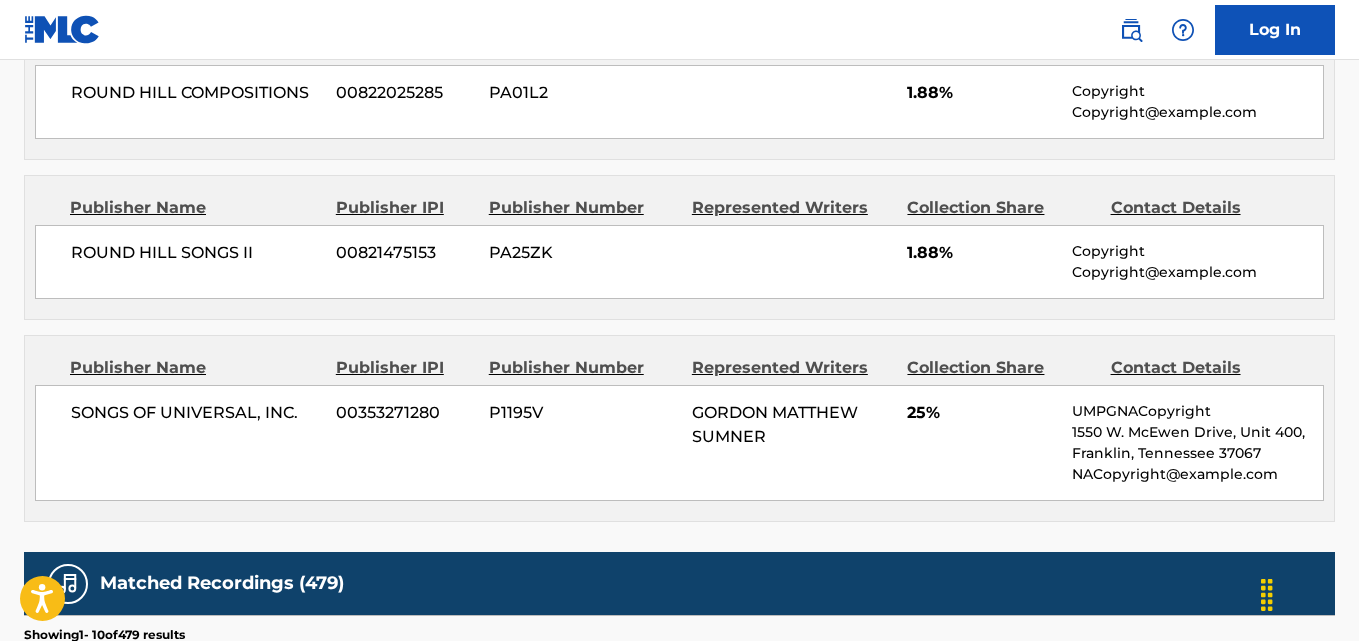 click on "25%" at bounding box center (982, 413) 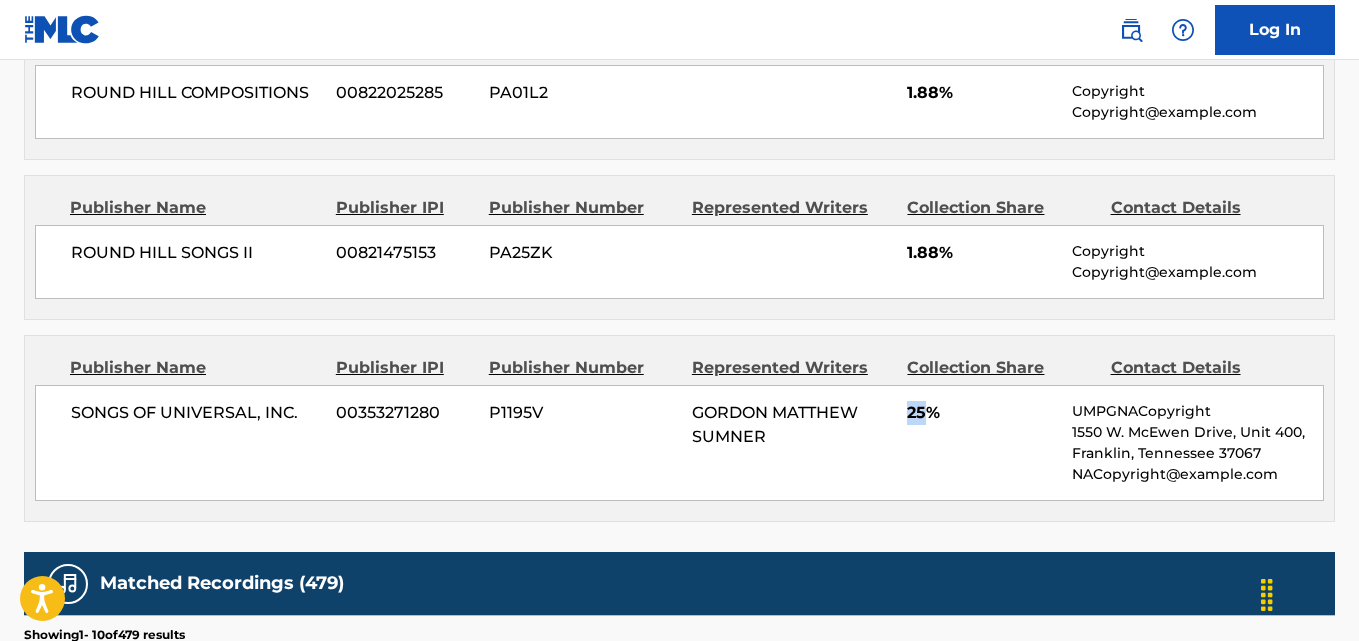 click on "25%" at bounding box center [982, 413] 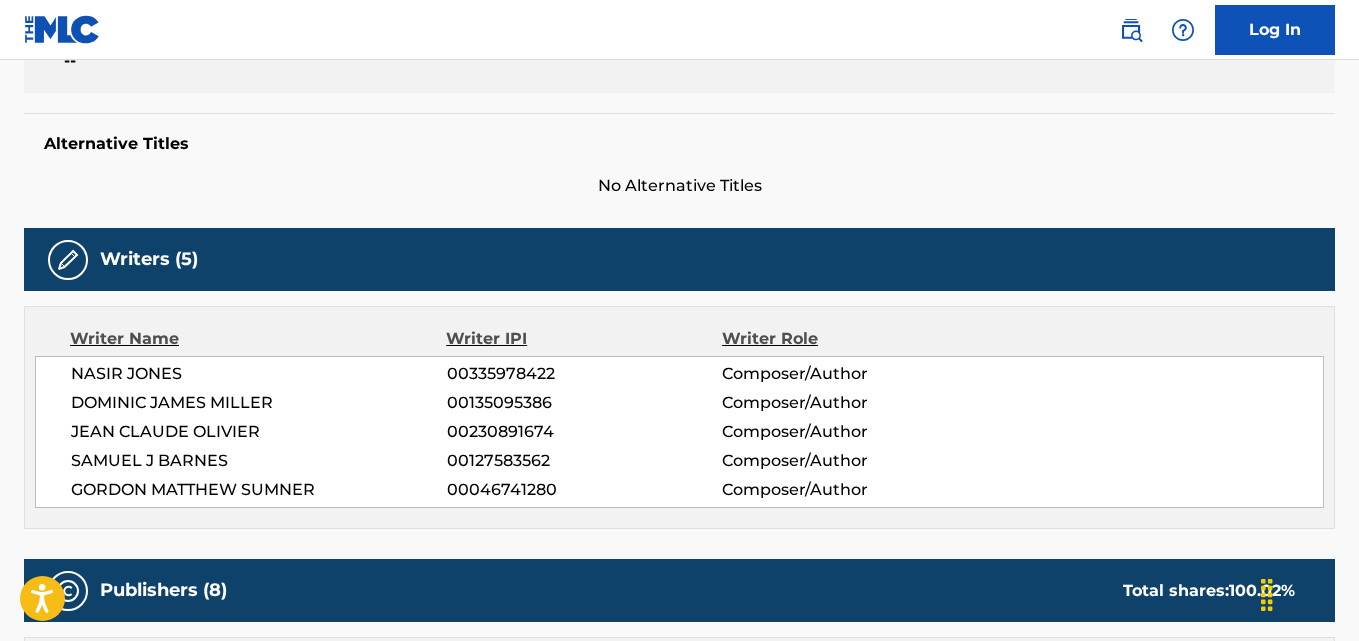 scroll, scrollTop: 0, scrollLeft: 0, axis: both 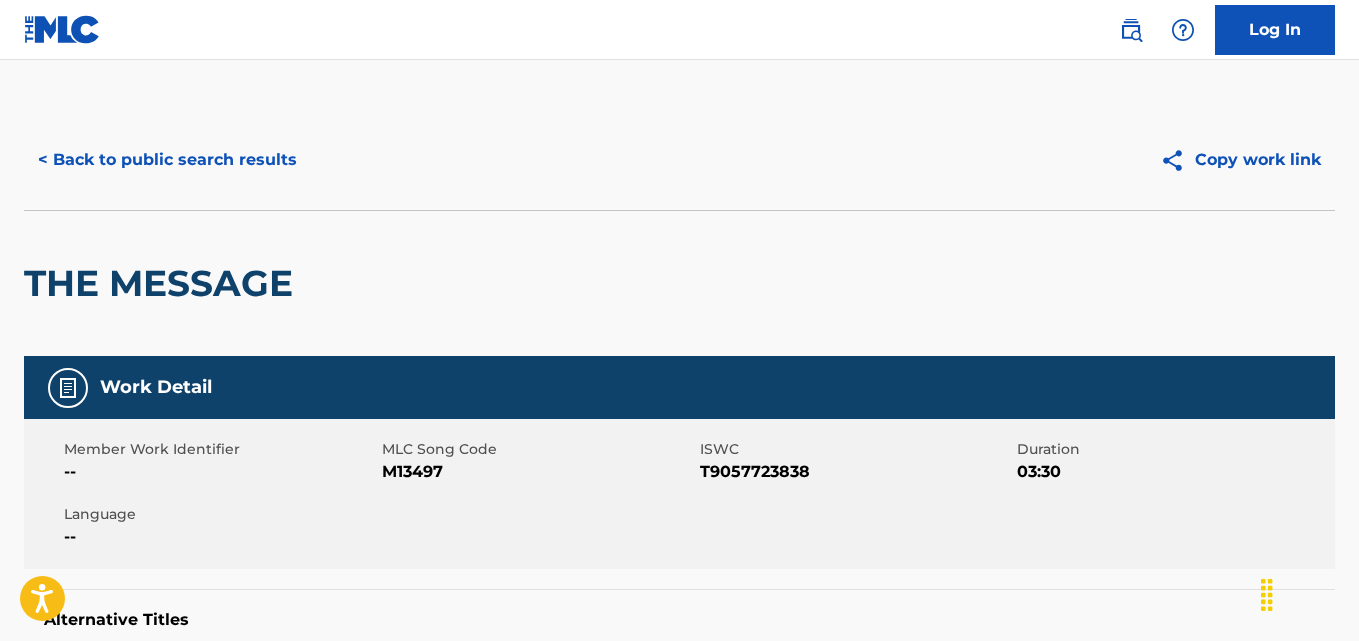 click on "< Back to public search results" at bounding box center [167, 160] 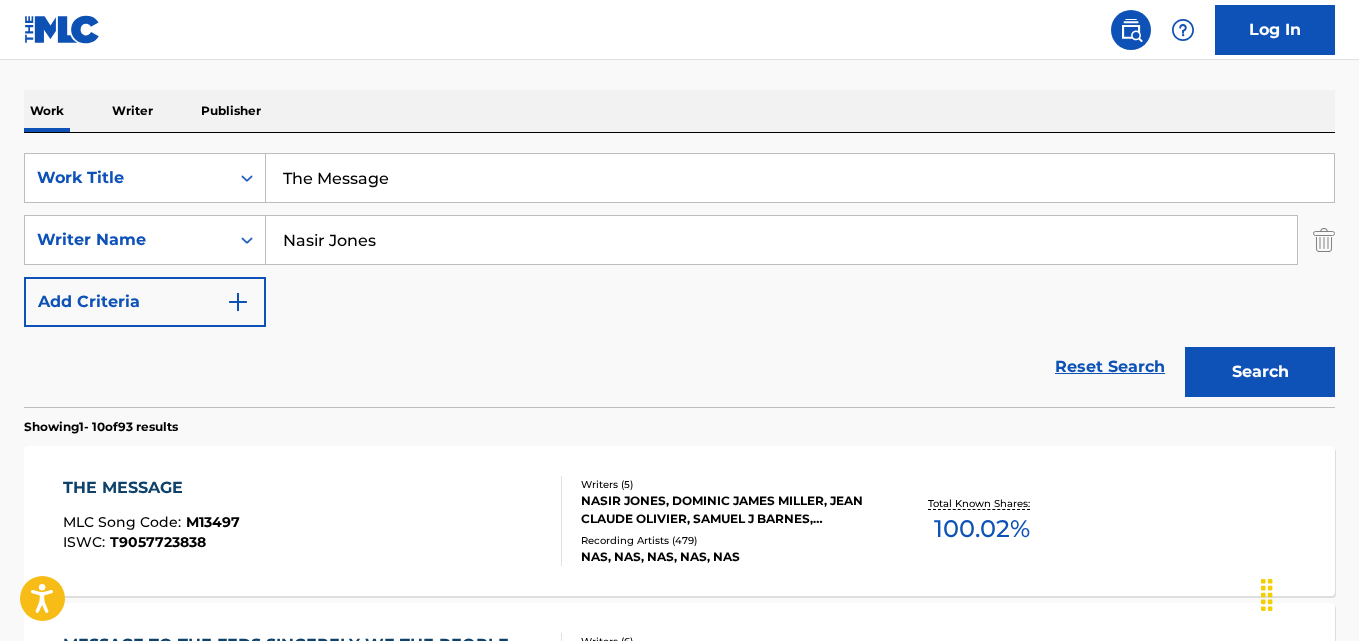 click on "Reset Search" at bounding box center [1110, 367] 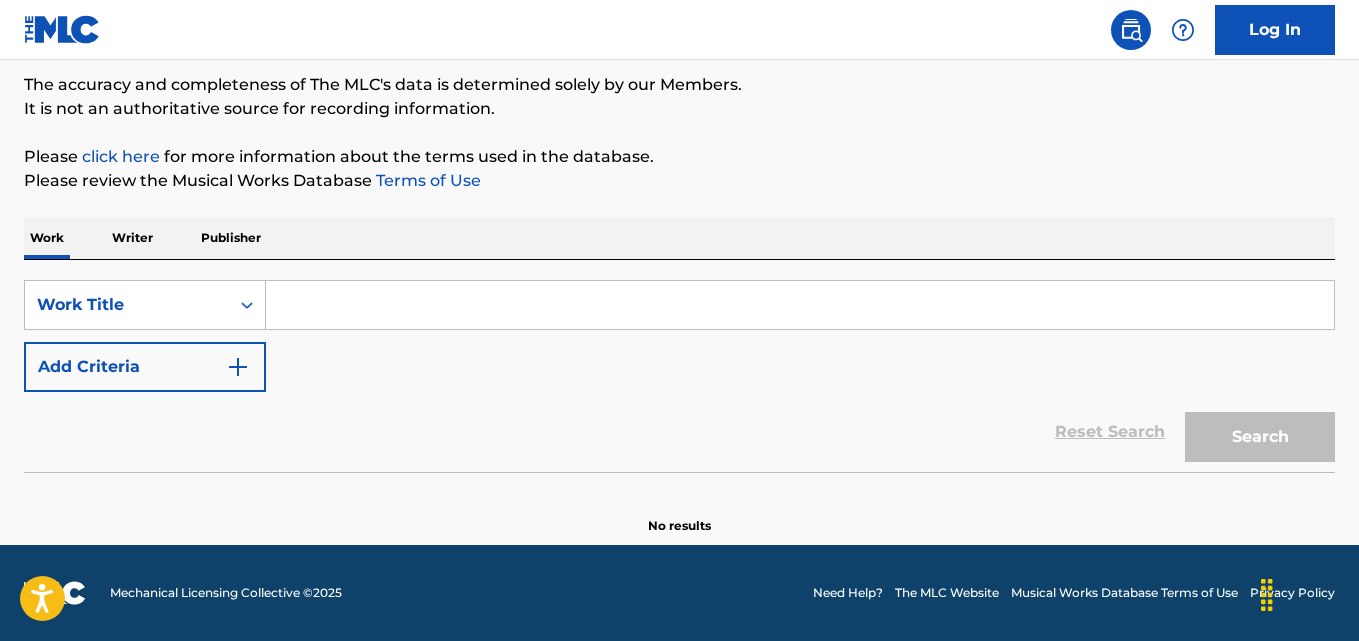 scroll, scrollTop: 165, scrollLeft: 0, axis: vertical 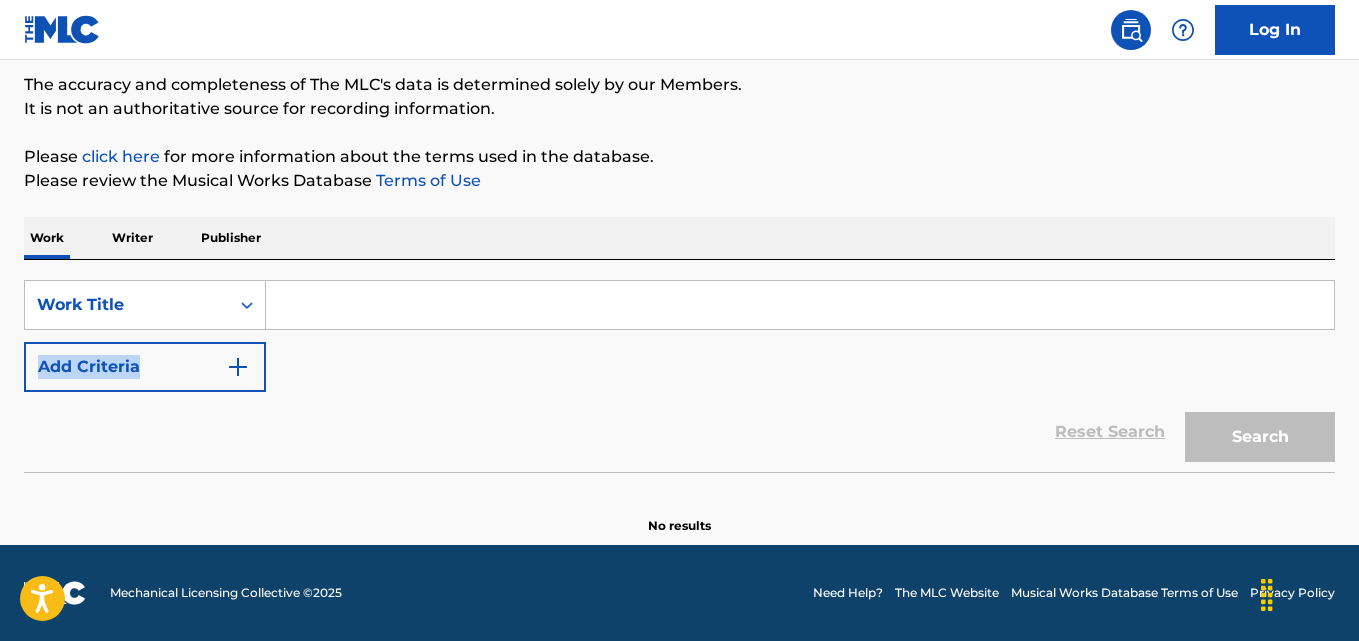 click on "SearchWithCriteriab84370b9-6d6f-407d-88c4-582514704cc0 Work Title Add Criteria" at bounding box center (679, 336) 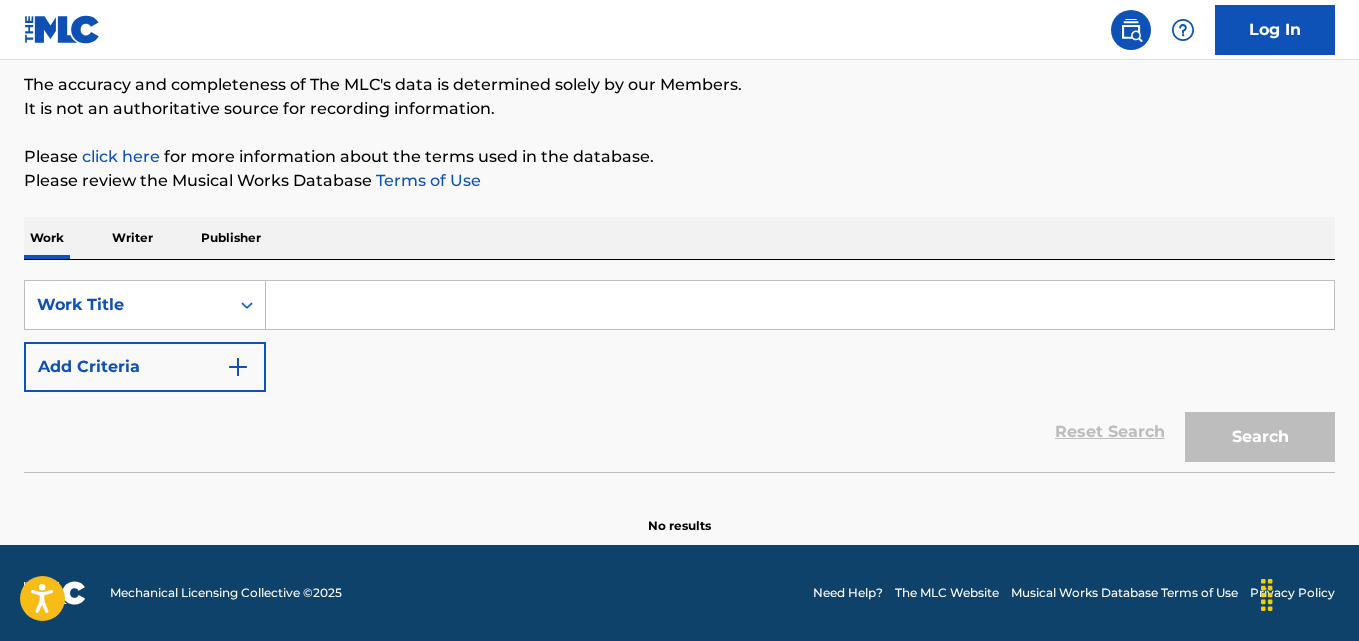 click on "SearchWithCriteriab84370b9-6d6f-407d-88c4-582514704cc0 Work Title Add Criteria" at bounding box center (679, 336) 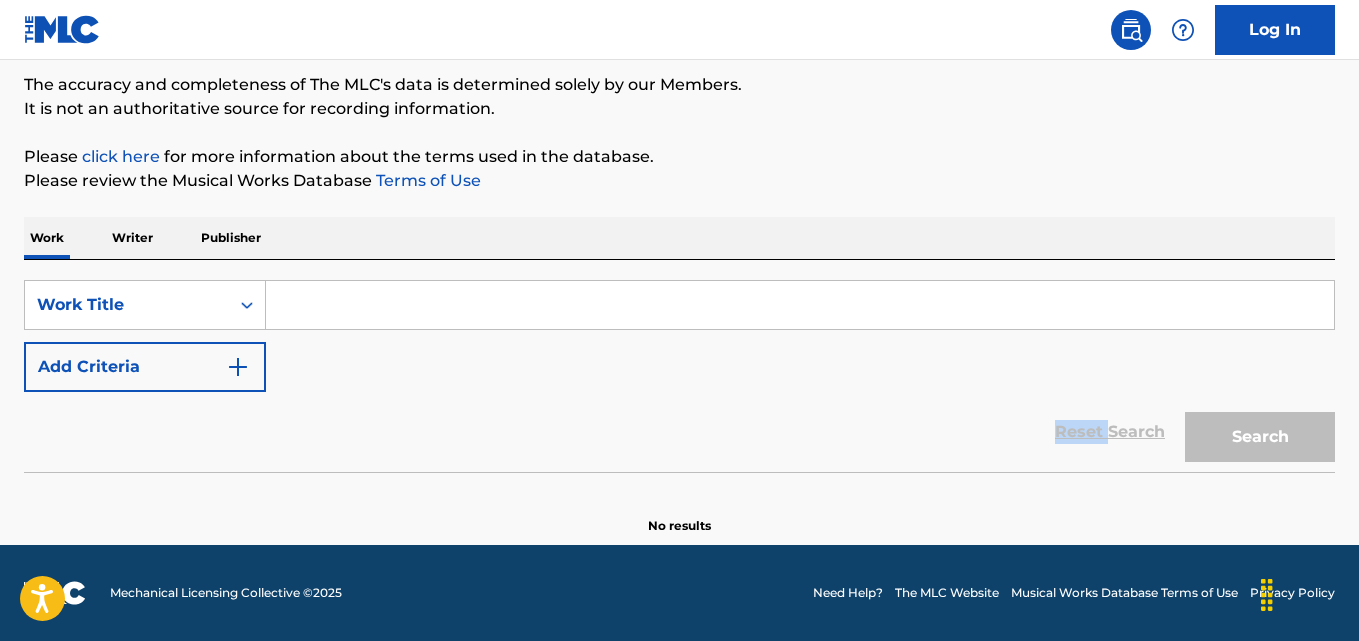 click on "Reset Search Search" at bounding box center (679, 432) 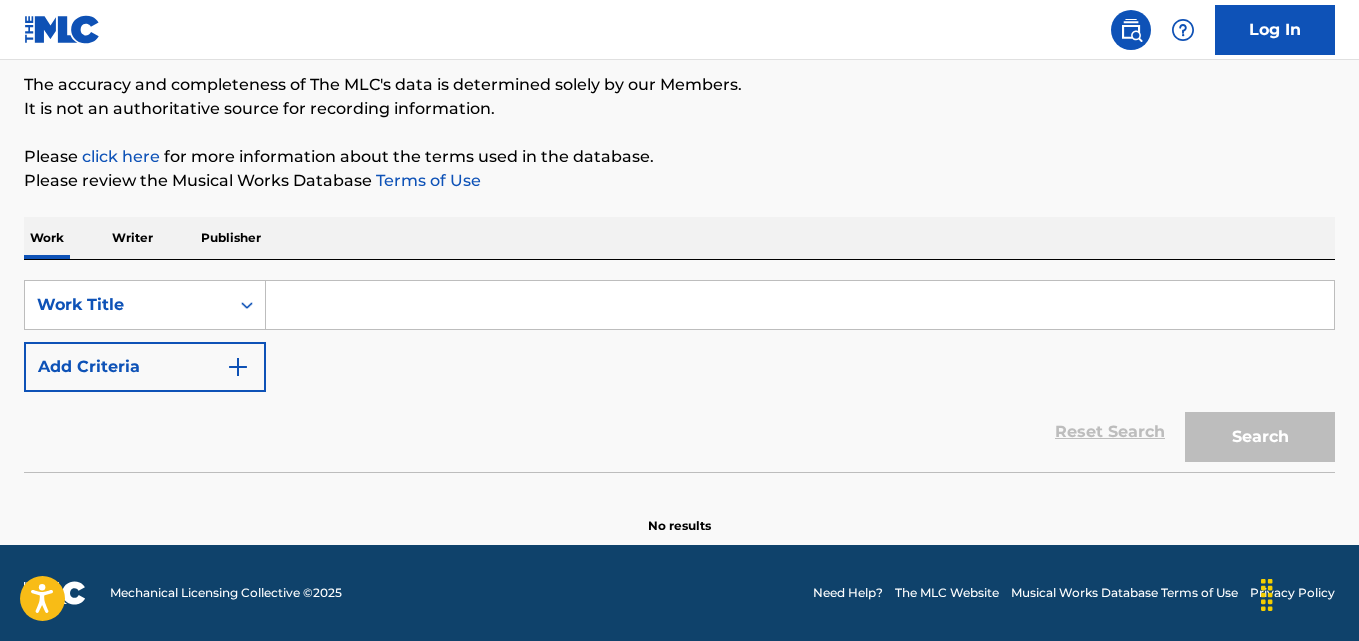 click on "SearchWithCriteriab84370b9-6d6f-407d-88c4-582514704cc0 Work Title Add Criteria" at bounding box center (679, 336) 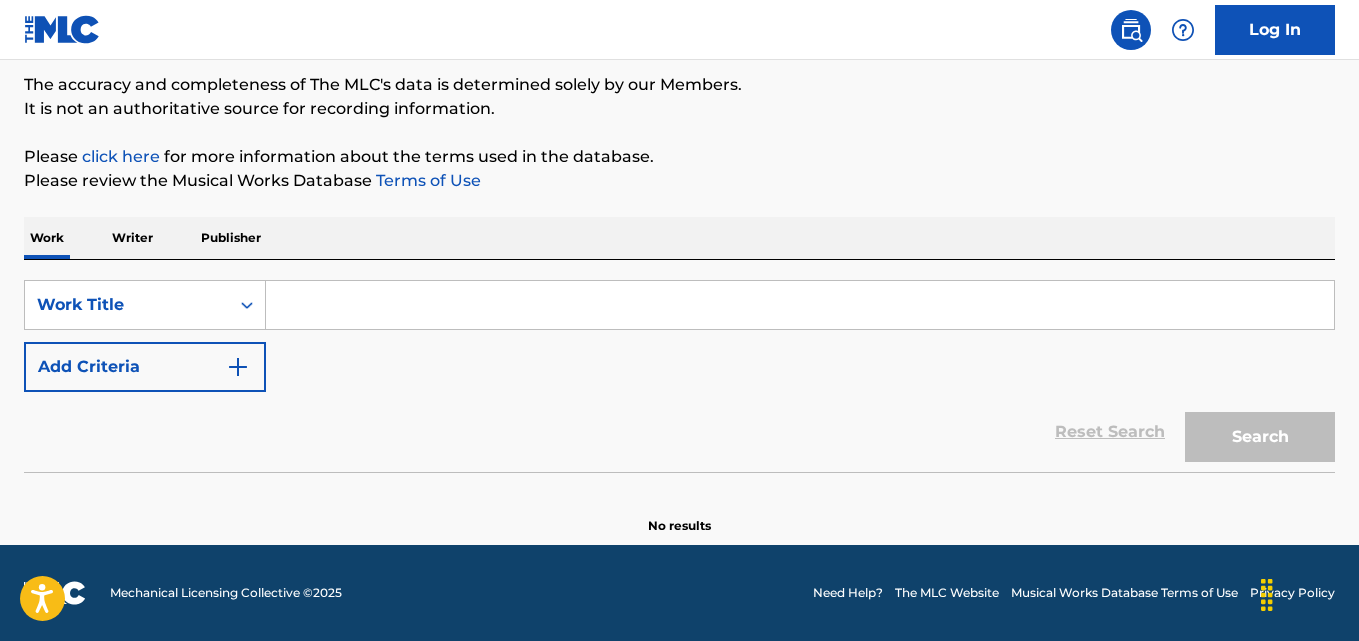 click at bounding box center [800, 305] 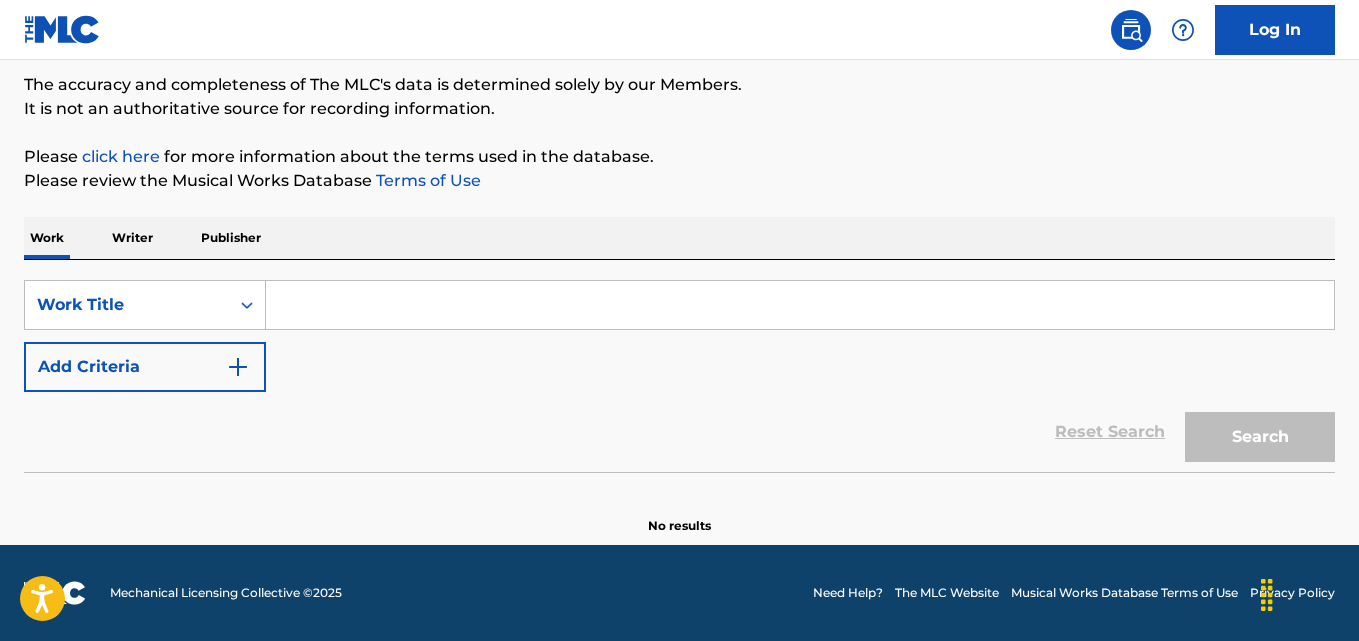 click at bounding box center [800, 305] 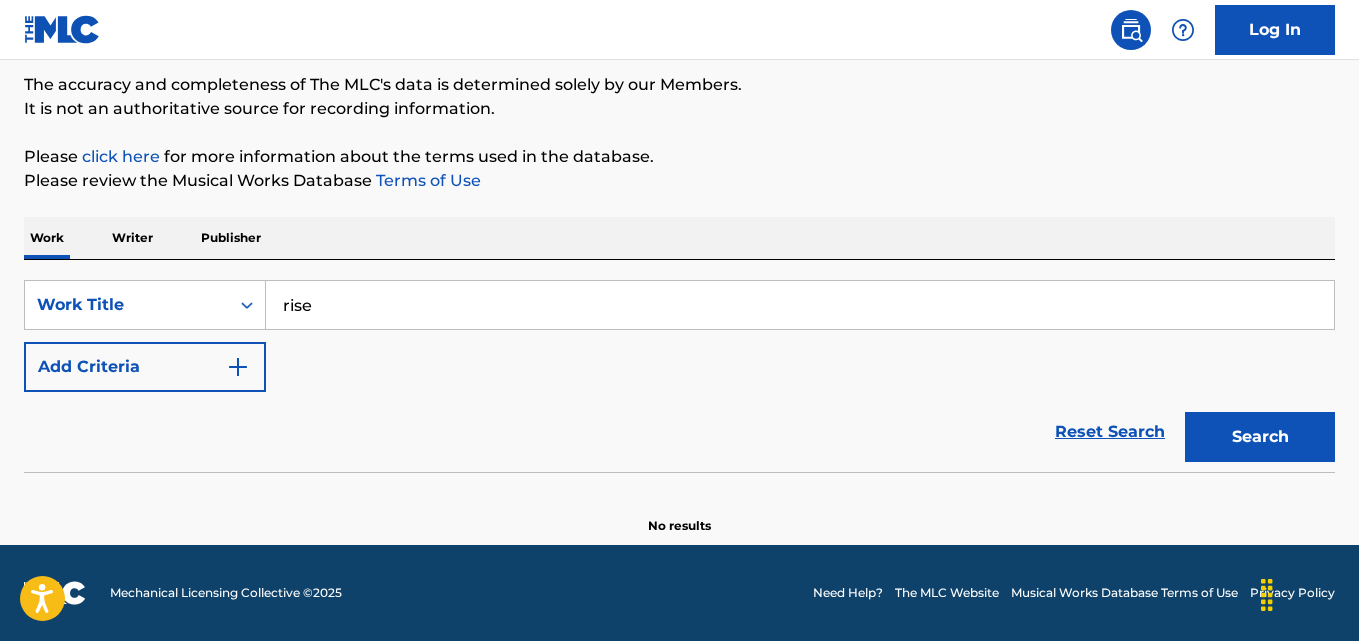 click on "Search" at bounding box center (1260, 437) 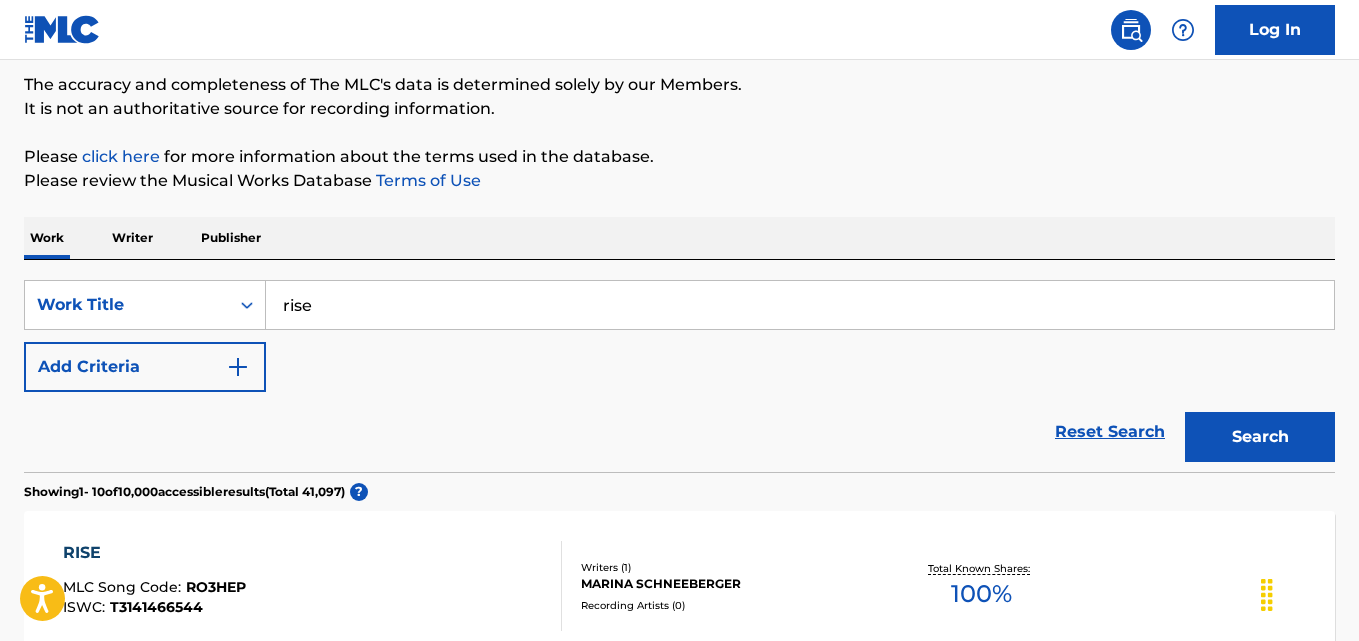 type on "rise to the podium" 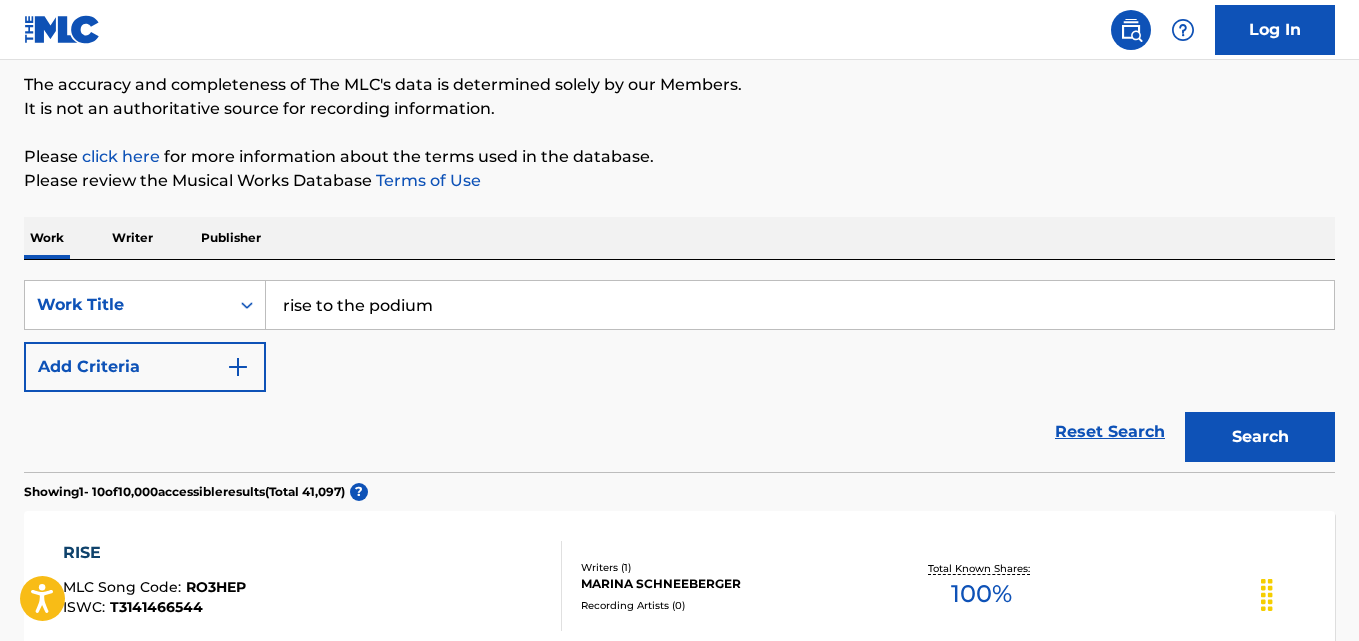 click on "Work Writer Publisher" at bounding box center [679, 238] 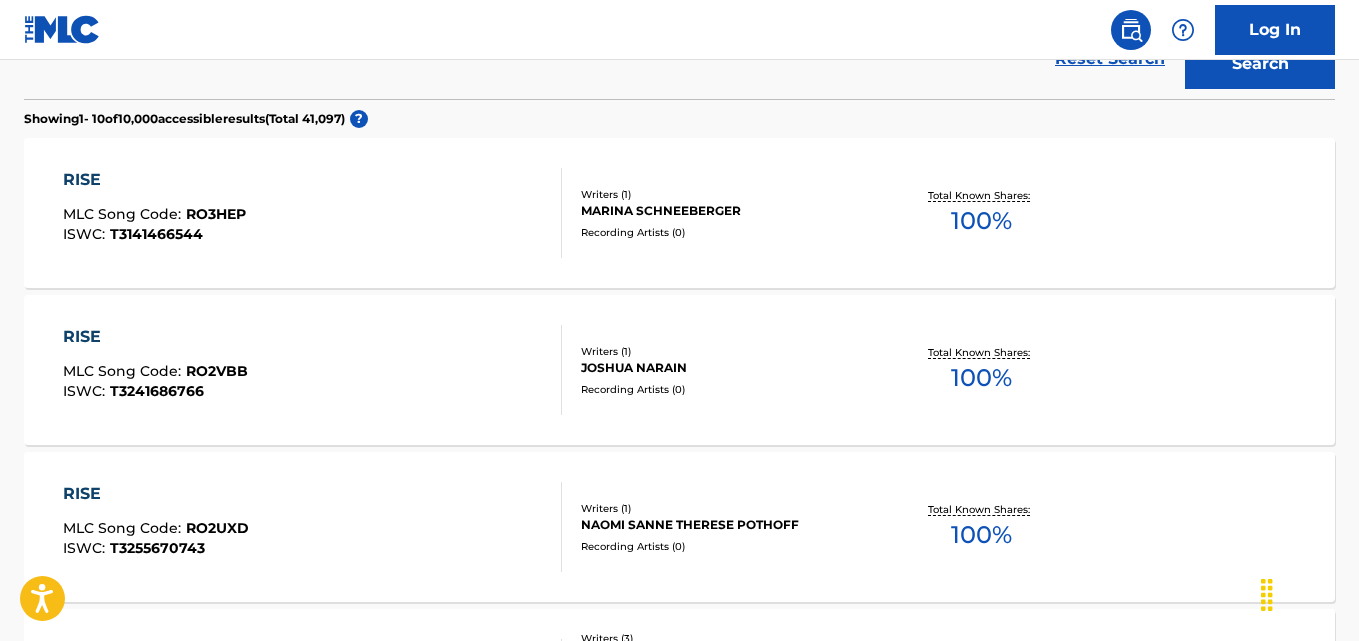 scroll, scrollTop: 832, scrollLeft: 0, axis: vertical 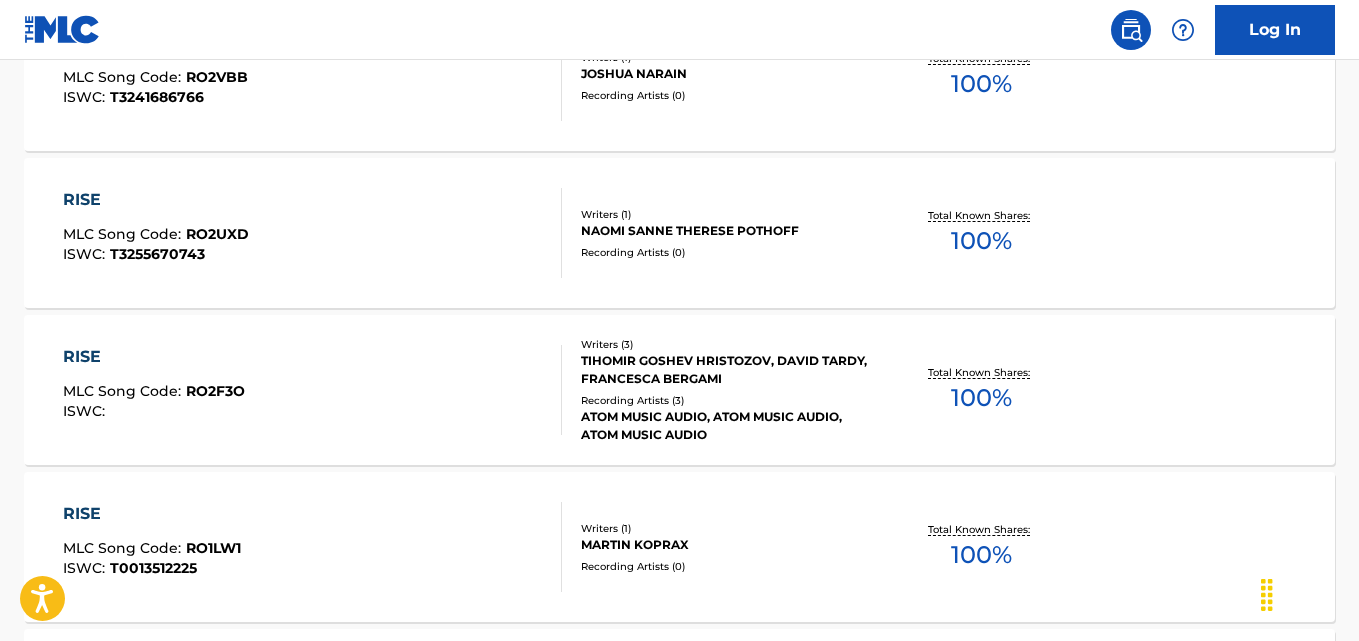 click on "RISE MLC Song Code : RO2F3O ISWC : Writers ( 3 ) TIHOMIR GOSHEV HRISTOZOV, DAVID TARDY, FRANCESCA BERGAMI Recording Artists ( 3 ) ATOM MUSIC AUDIO, ATOM MUSIC AUDIO, ATOM MUSIC AUDIO Total Known Shares: 100 %" at bounding box center (679, 390) 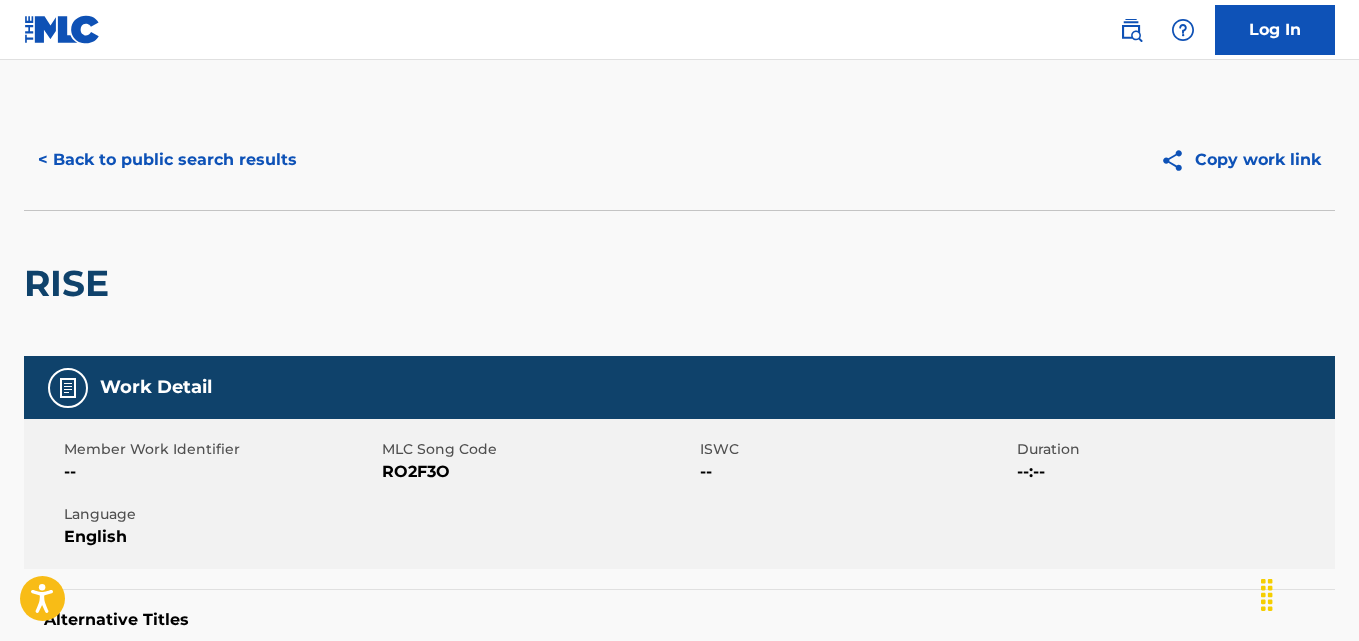 scroll, scrollTop: 833, scrollLeft: 0, axis: vertical 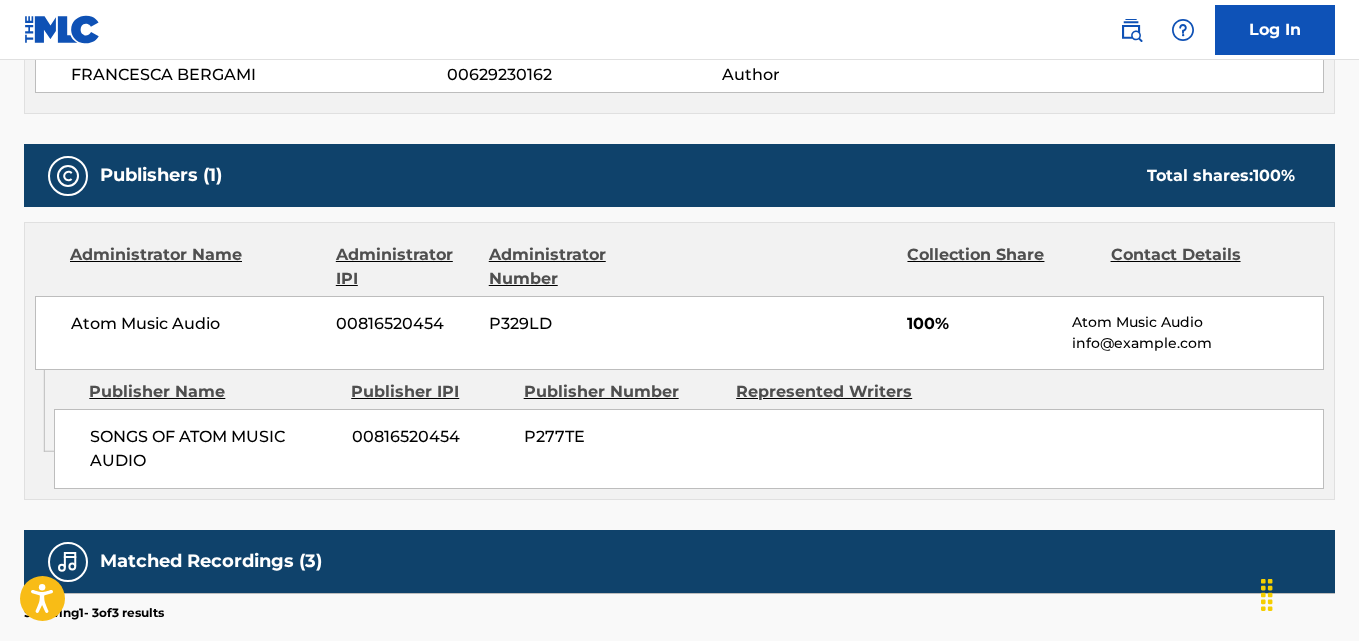click on "Work Detail Member Work Identifier -- MLC Song Code RO2F3O ISWC -- Duration --:-- Language English Alternative Titles No Alternative Titles Writers (3) Writer Name Writer IPI Writer Role TIHOMIR GOSHEV HRISTOZOV 00807523152 Composer/Author DAVID TARDY 00365499415 Composer/Author FRANCESCA BERGAMI 00629230162 Author Publishers (1) Total shares: 100 % Administrator Name Administrator IPI Administrator Number Collection Share Contact Details Atom Music Audio 00816520454 P329LD 100% Atom Music Audio info@example.com Admin Original Publisher Connecting Line Publisher Name Publisher IPI Publisher Number Represented Writers SONGS OF ATOM MUSIC AUDIO 00816520454 P277TE Total shares: 100 % Matched Recordings (3) Showing 1 - 3 of 3 results Recording Artist Recording Title ISRC DSP Label Duration ATOM MUSIC AUDIO RISE BGA472344862 TREBEL THE STATE51 CONSPIRACY 03:06 ATOM MUSIC AUDIO RISE (INSTRUMENTAL) BGA472239849 Tidal ATOM MUSIC AUDIO" at bounding box center [679, 50] 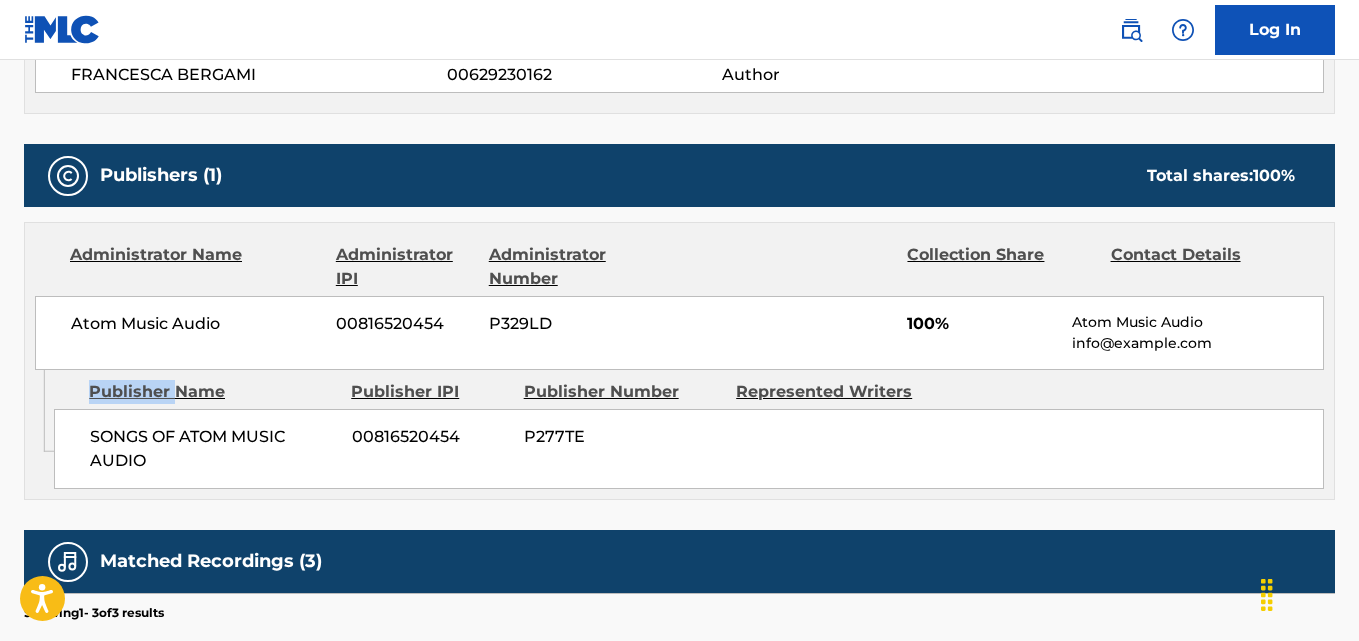 click on "Work Detail Member Work Identifier -- MLC Song Code RO2F3O ISWC -- Duration --:-- Language English Alternative Titles No Alternative Titles Writers (3) Writer Name Writer IPI Writer Role TIHOMIR GOSHEV HRISTOZOV 00807523152 Composer/Author DAVID TARDY 00365499415 Composer/Author FRANCESCA BERGAMI 00629230162 Author Publishers (1) Total shares: 100 % Administrator Name Administrator IPI Administrator Number Collection Share Contact Details Atom Music Audio 00816520454 P329LD 100% Atom Music Audio info@example.com Admin Original Publisher Connecting Line Publisher Name Publisher IPI Publisher Number Represented Writers SONGS OF ATOM MUSIC AUDIO 00816520454 P277TE Total shares: 100 % Matched Recordings (3) Showing 1 - 3 of 3 results Recording Artist Recording Title ISRC DSP Label Duration ATOM MUSIC AUDIO RISE BGA472344862 TREBEL THE STATE51 CONSPIRACY 03:06 ATOM MUSIC AUDIO RISE (INSTRUMENTAL) BGA472239849 Tidal ATOM MUSIC AUDIO" at bounding box center (679, 50) 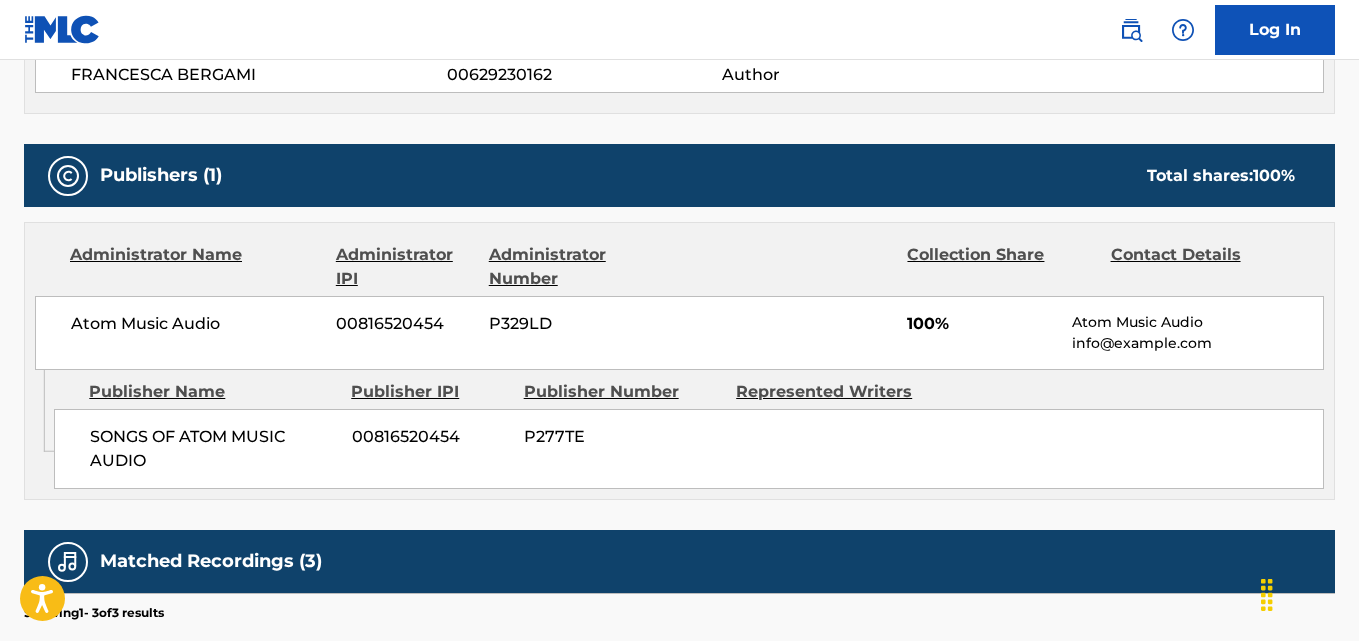 click on "Work Detail Member Work Identifier -- MLC Song Code RO2F3O ISWC -- Duration --:-- Language English Alternative Titles No Alternative Titles Writers (3) Writer Name Writer IPI Writer Role TIHOMIR GOSHEV HRISTOZOV 00807523152 Composer/Author DAVID TARDY 00365499415 Composer/Author FRANCESCA BERGAMI 00629230162 Author Publishers (1) Total shares: 100 % Administrator Name Administrator IPI Administrator Number Collection Share Contact Details Atom Music Audio 00816520454 P329LD 100% Atom Music Audio info@example.com Admin Original Publisher Connecting Line Publisher Name Publisher IPI Publisher Number Represented Writers SONGS OF ATOM MUSIC AUDIO 00816520454 P277TE Total shares: 100 % Matched Recordings (3) Showing 1 - 3 of 3 results Recording Artist Recording Title ISRC DSP Label Duration ATOM MUSIC AUDIO RISE BGA472344862 TREBEL THE STATE51 CONSPIRACY 03:06 ATOM MUSIC AUDIO RISE (INSTRUMENTAL) BGA472239849 Tidal ATOM MUSIC AUDIO" at bounding box center [679, 50] 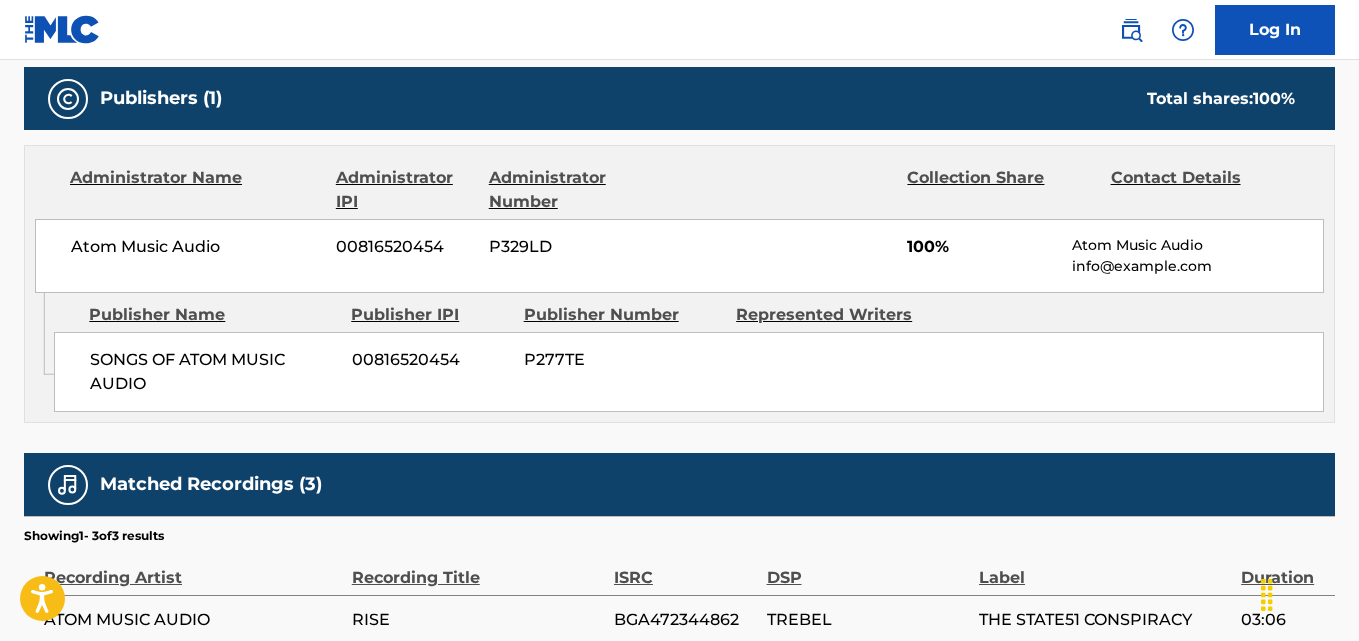 scroll, scrollTop: 913, scrollLeft: 0, axis: vertical 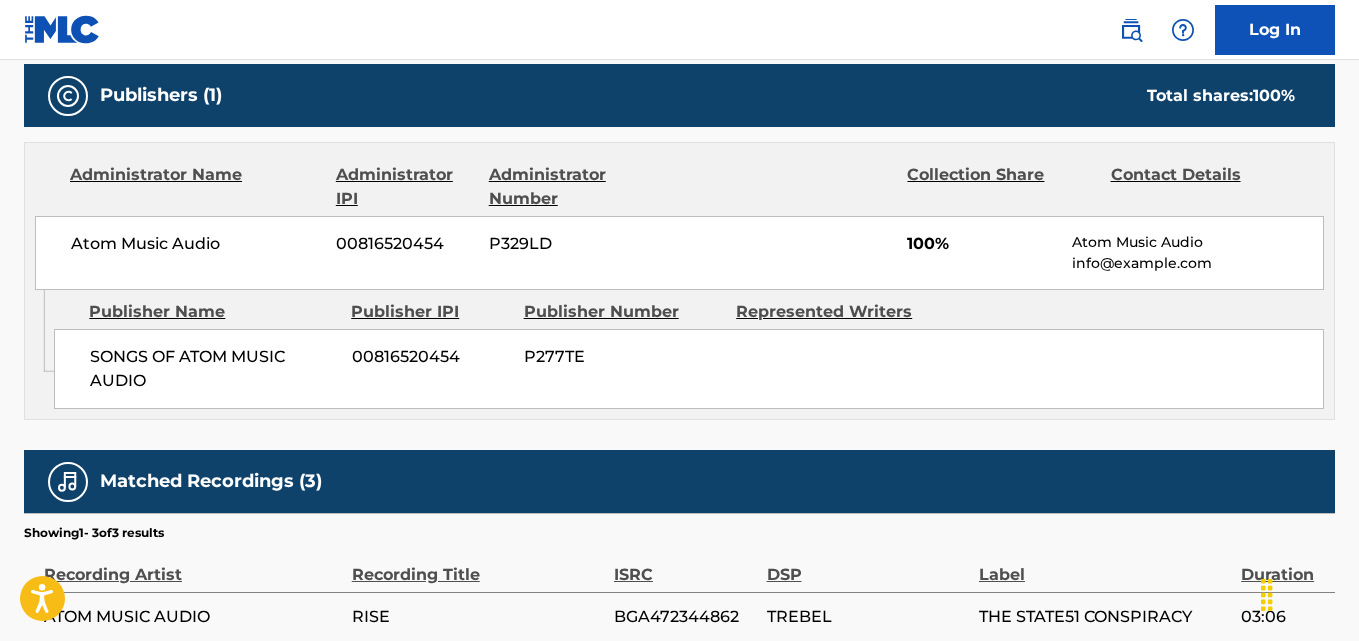click on "Matched Recordings   (3)" at bounding box center [679, 481] 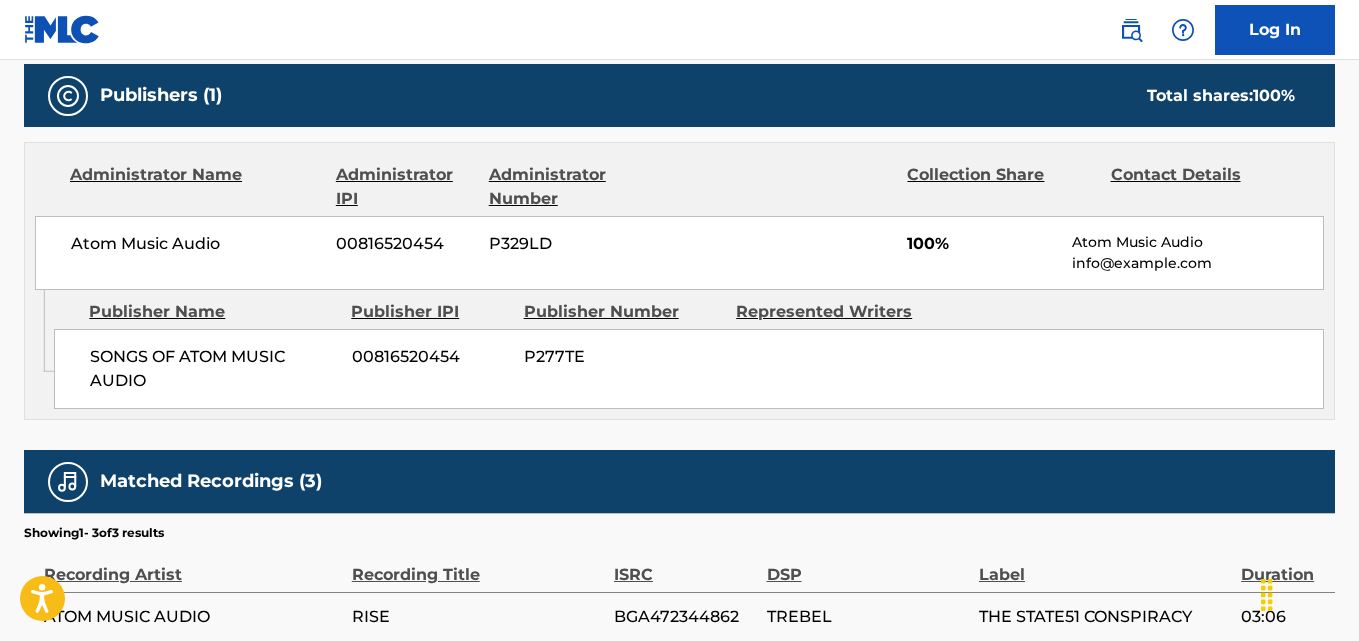 click on "Atom Music Audio 00816520454 P329LD 100% Atom Music Audio info@example.com" at bounding box center (679, 253) 